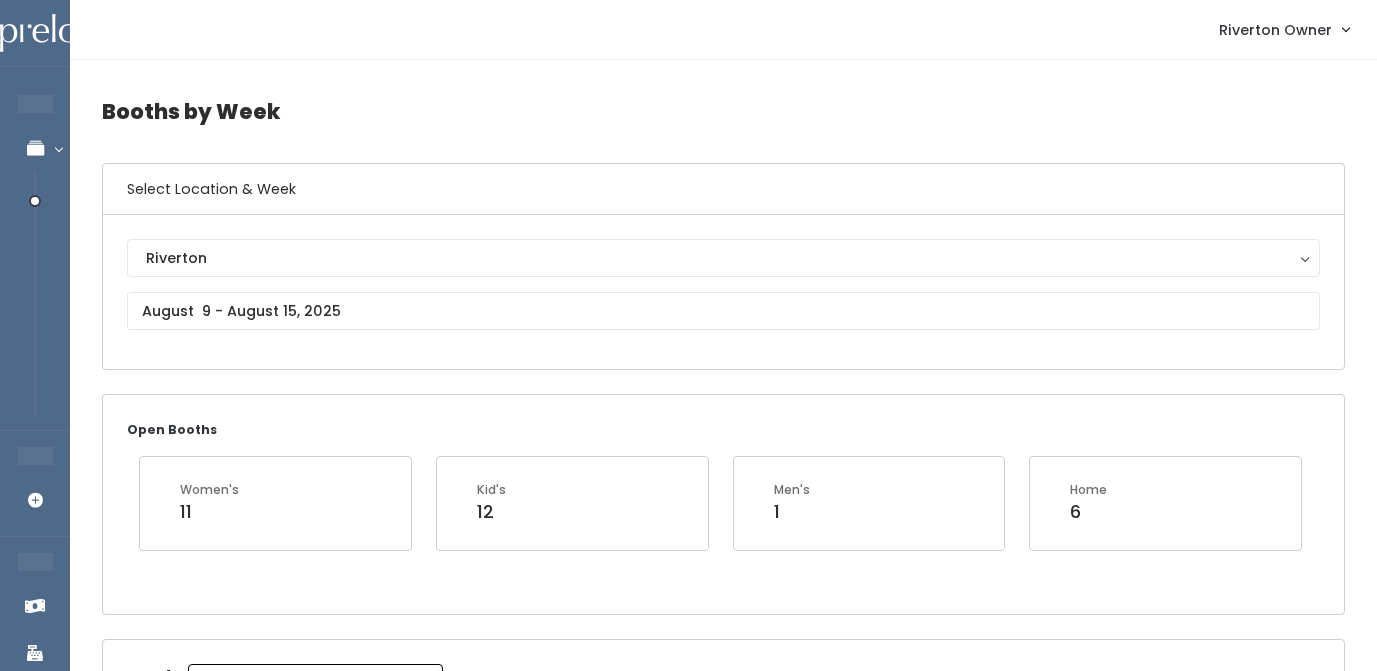 scroll, scrollTop: 0, scrollLeft: 0, axis: both 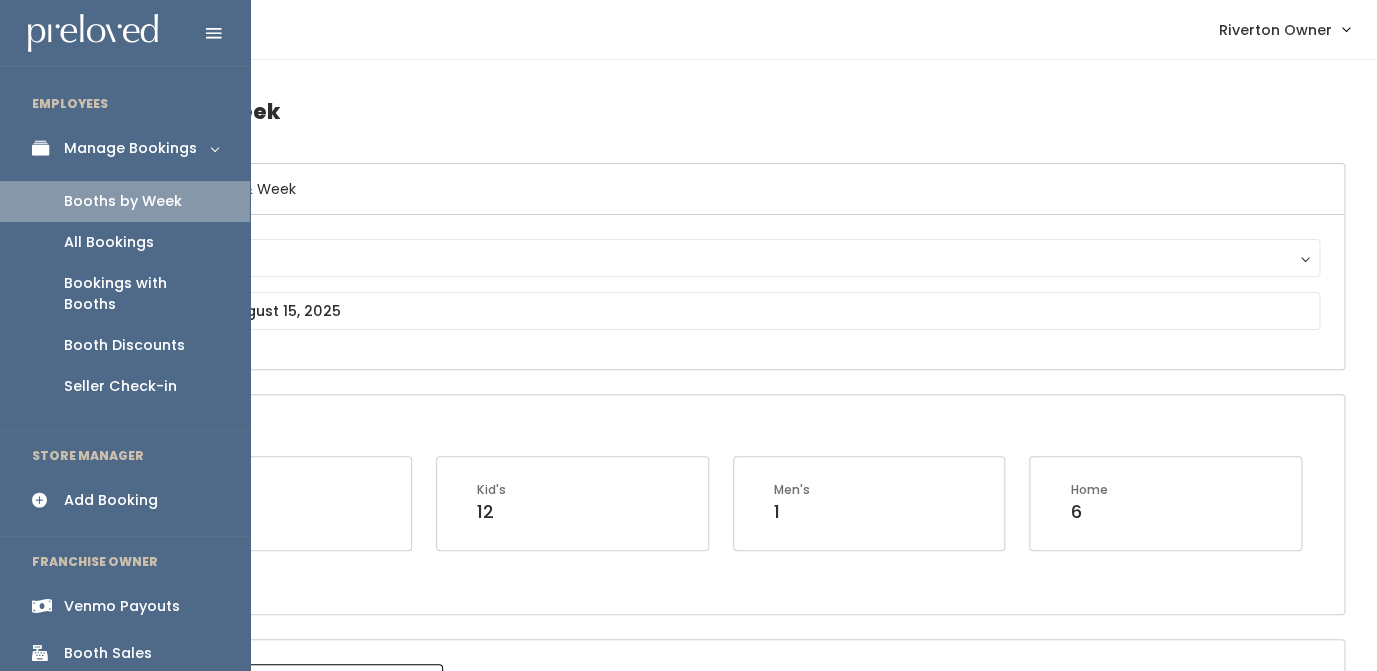 click on "Booths by Week" at bounding box center (123, 201) 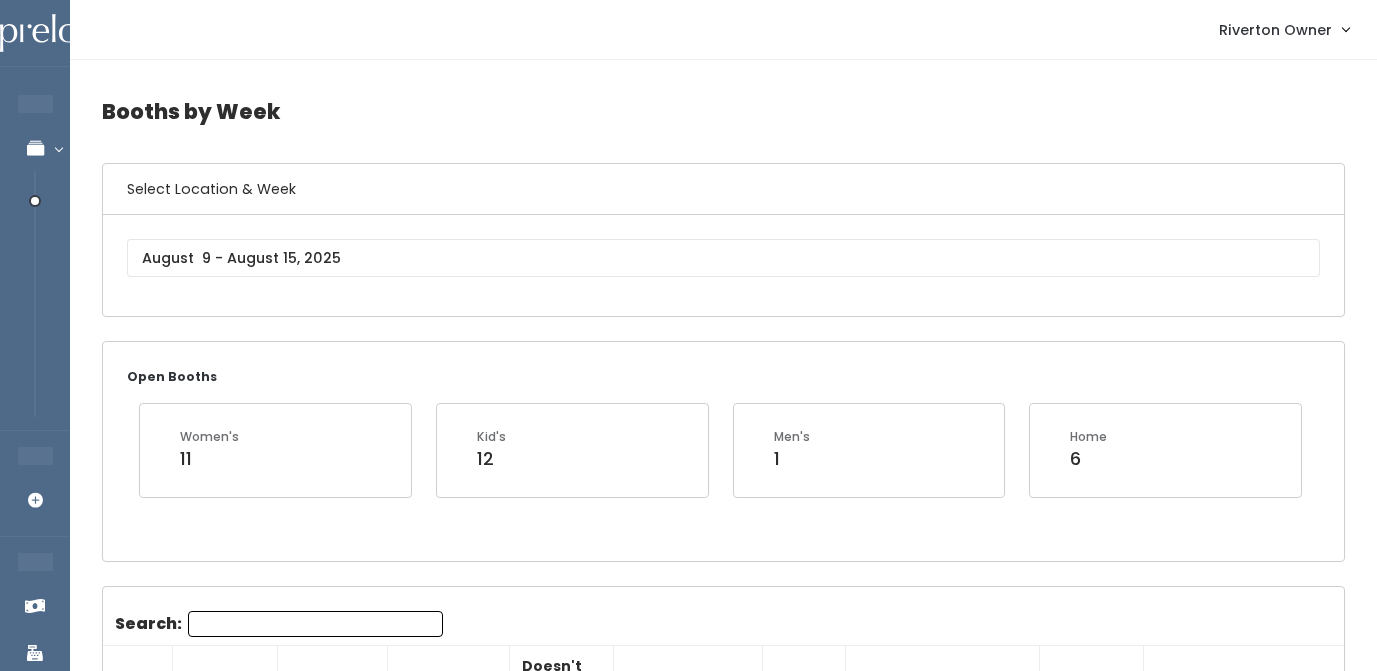 scroll, scrollTop: 0, scrollLeft: 0, axis: both 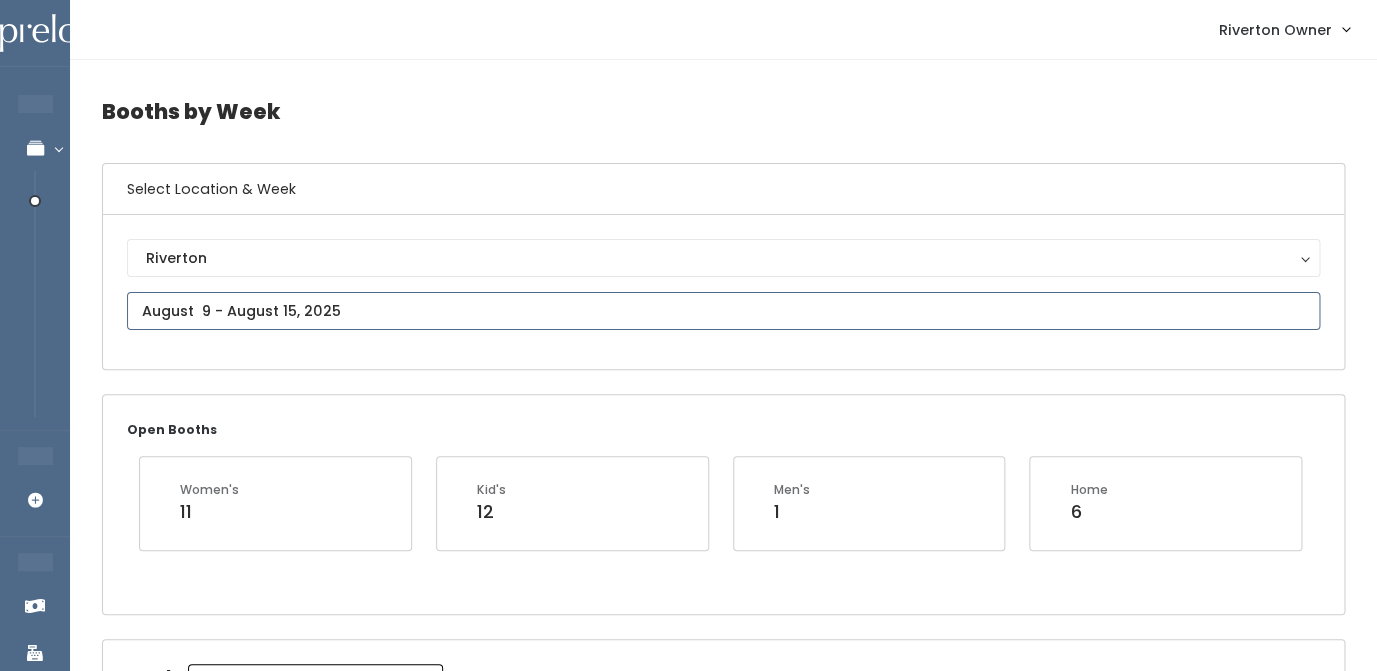 click at bounding box center (723, 311) 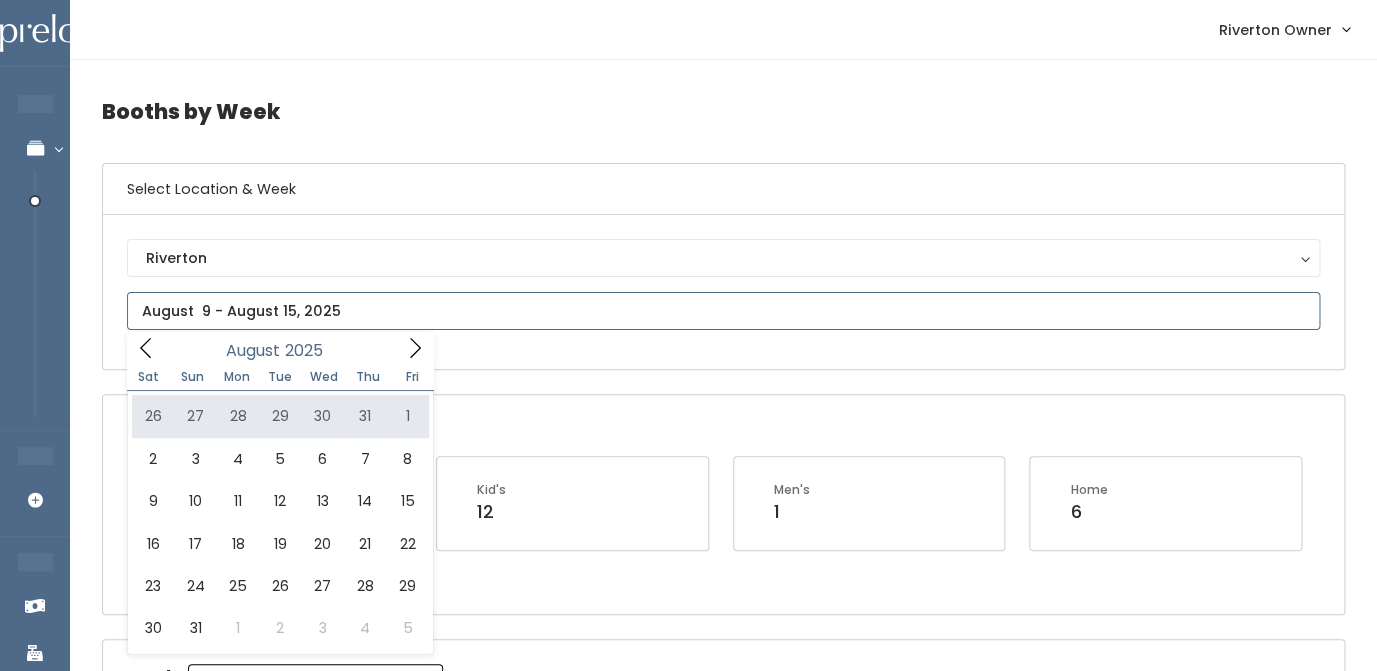type on "July 26 to August 1" 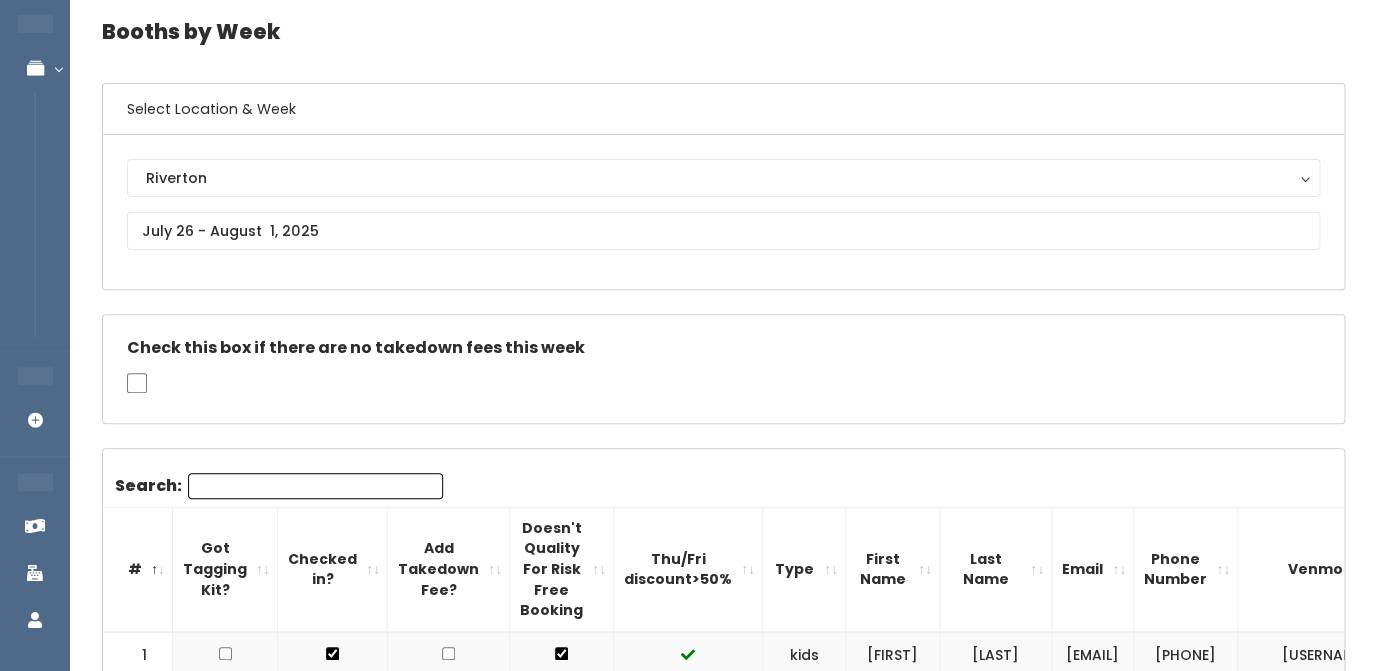 scroll, scrollTop: 0, scrollLeft: 0, axis: both 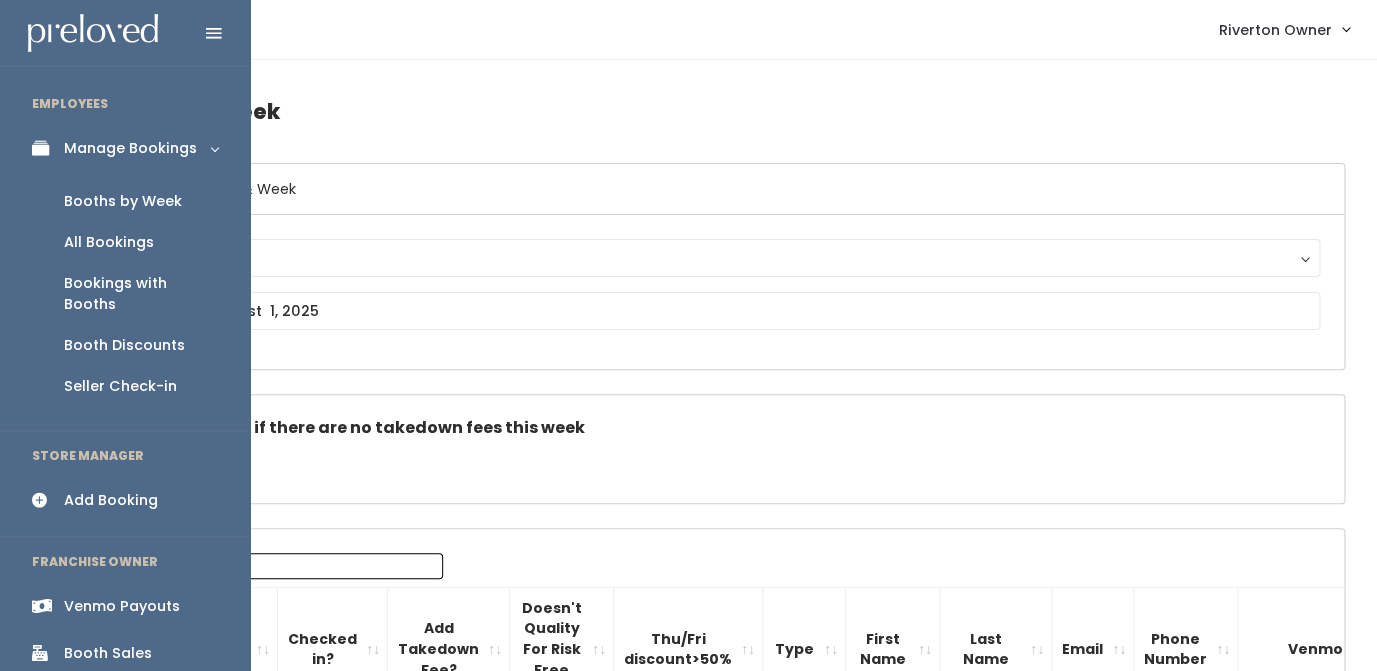 click on "Venmo Payouts" at bounding box center [122, 606] 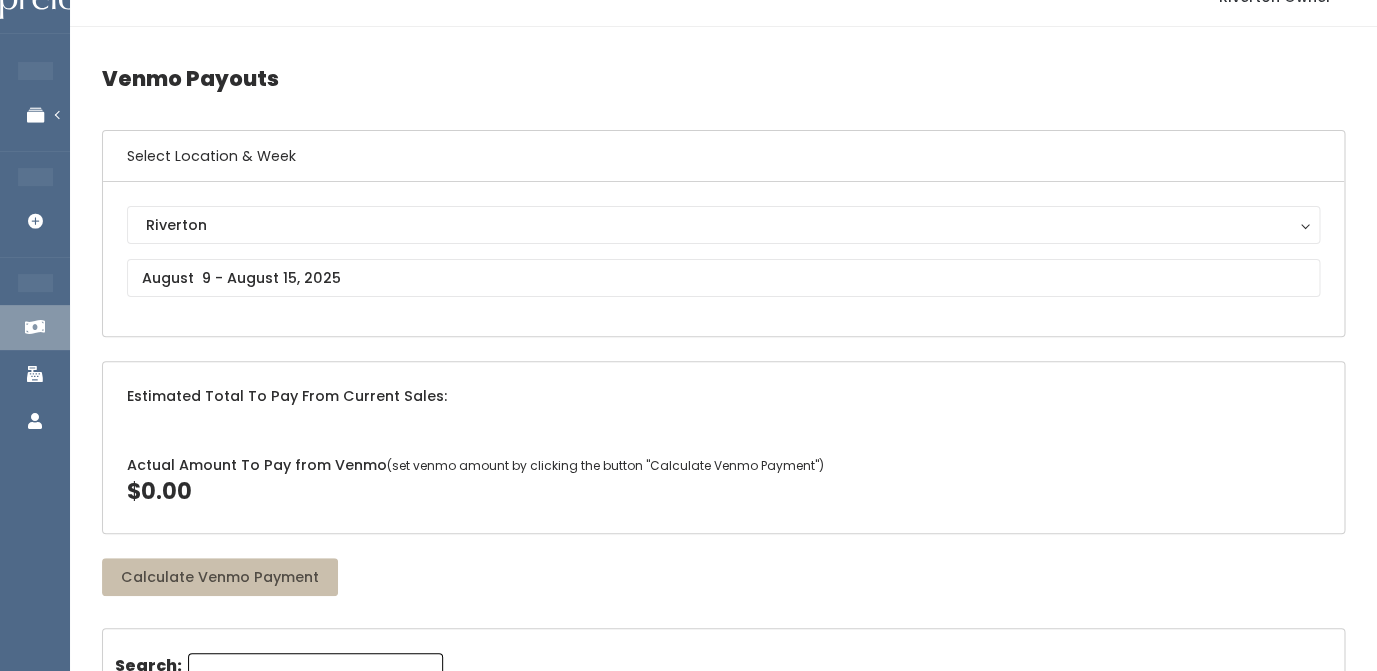 scroll, scrollTop: 0, scrollLeft: 0, axis: both 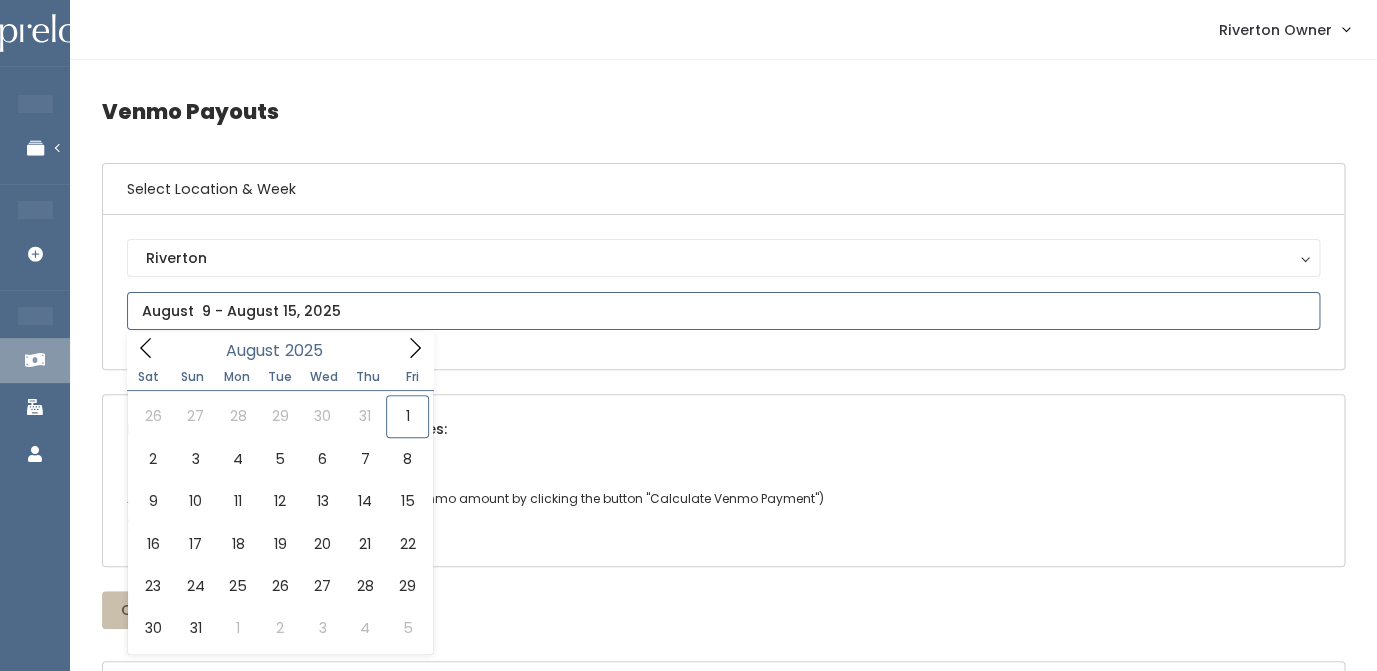 click at bounding box center (723, 311) 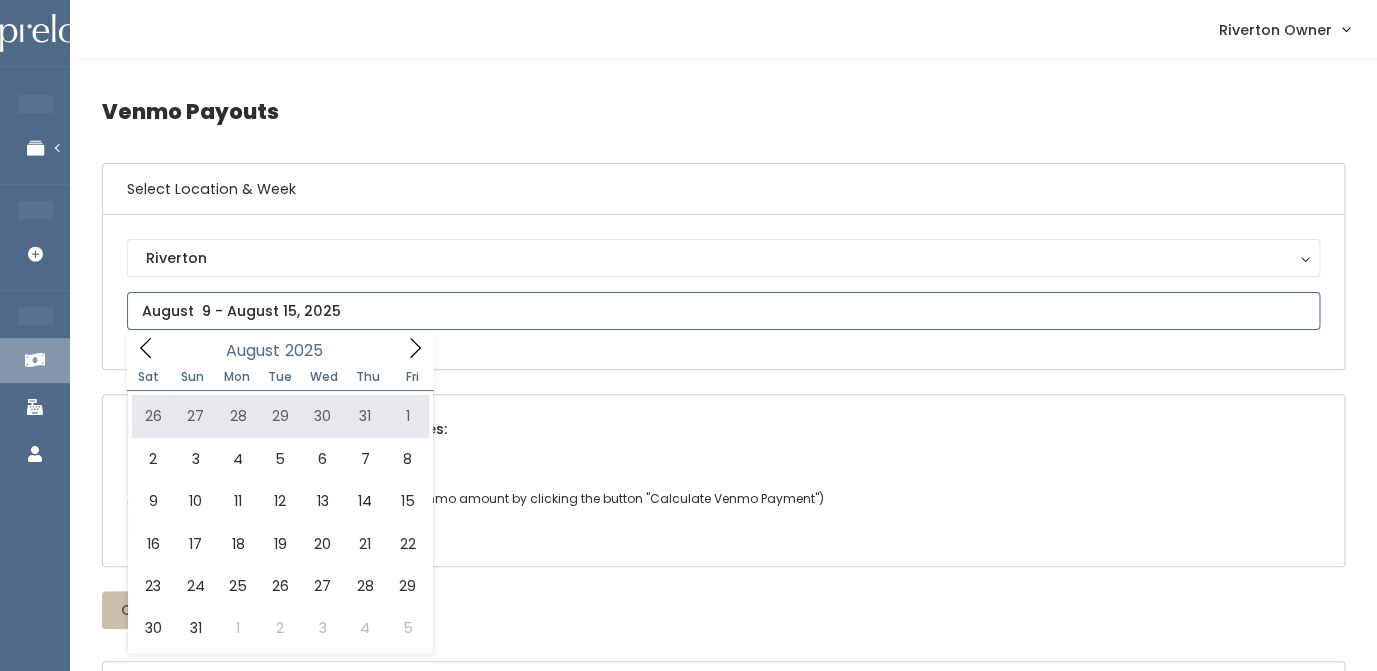 type on "July 26 to August 1" 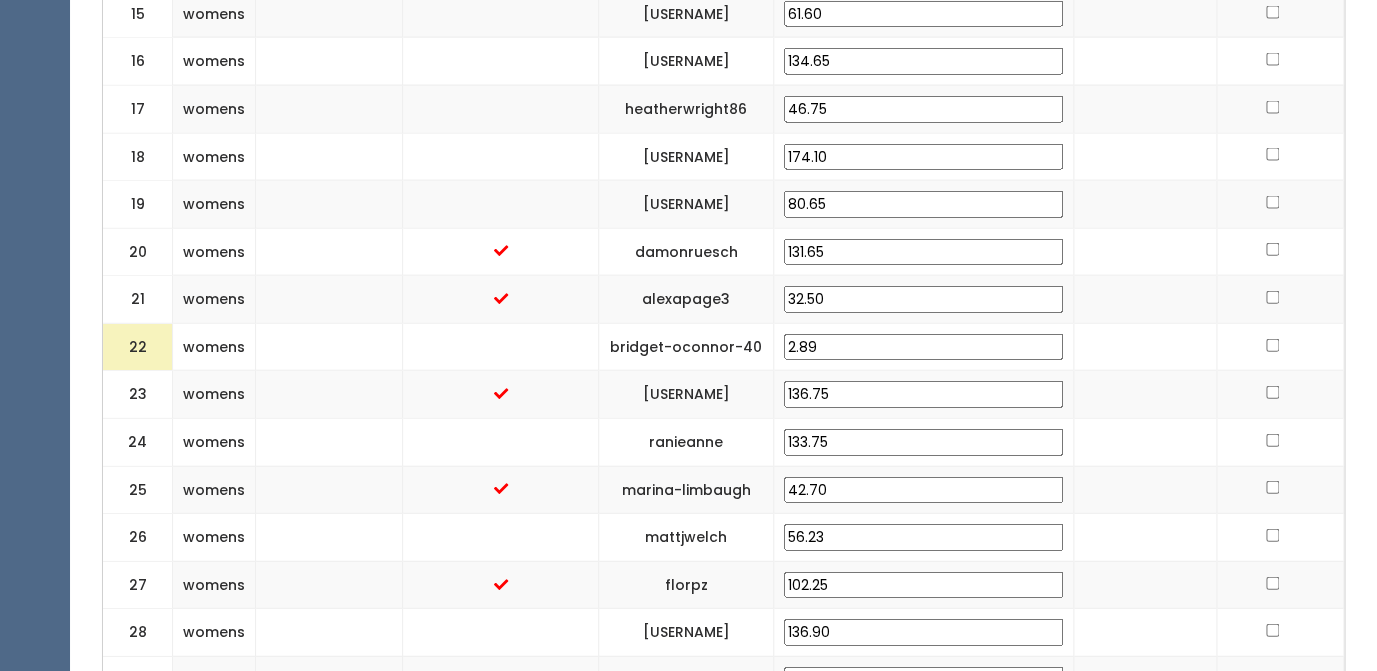 scroll, scrollTop: 1509, scrollLeft: 0, axis: vertical 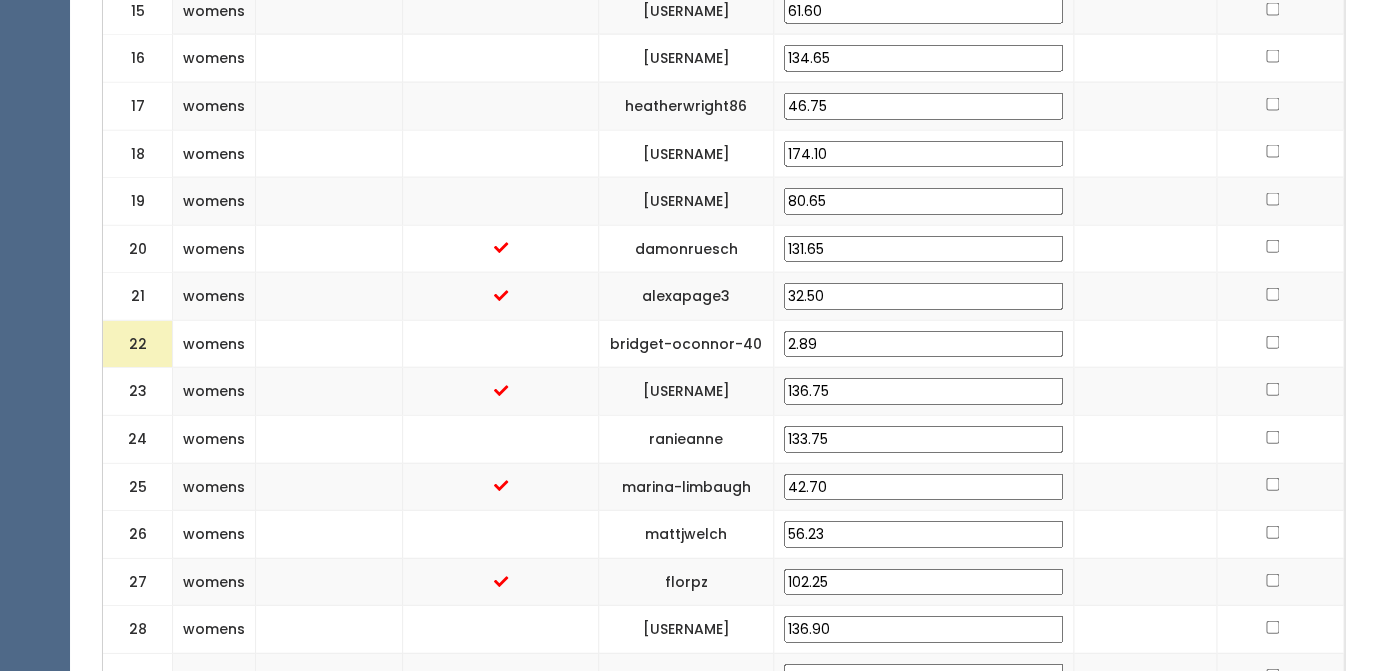 click on "2.89" at bounding box center (923, 344) 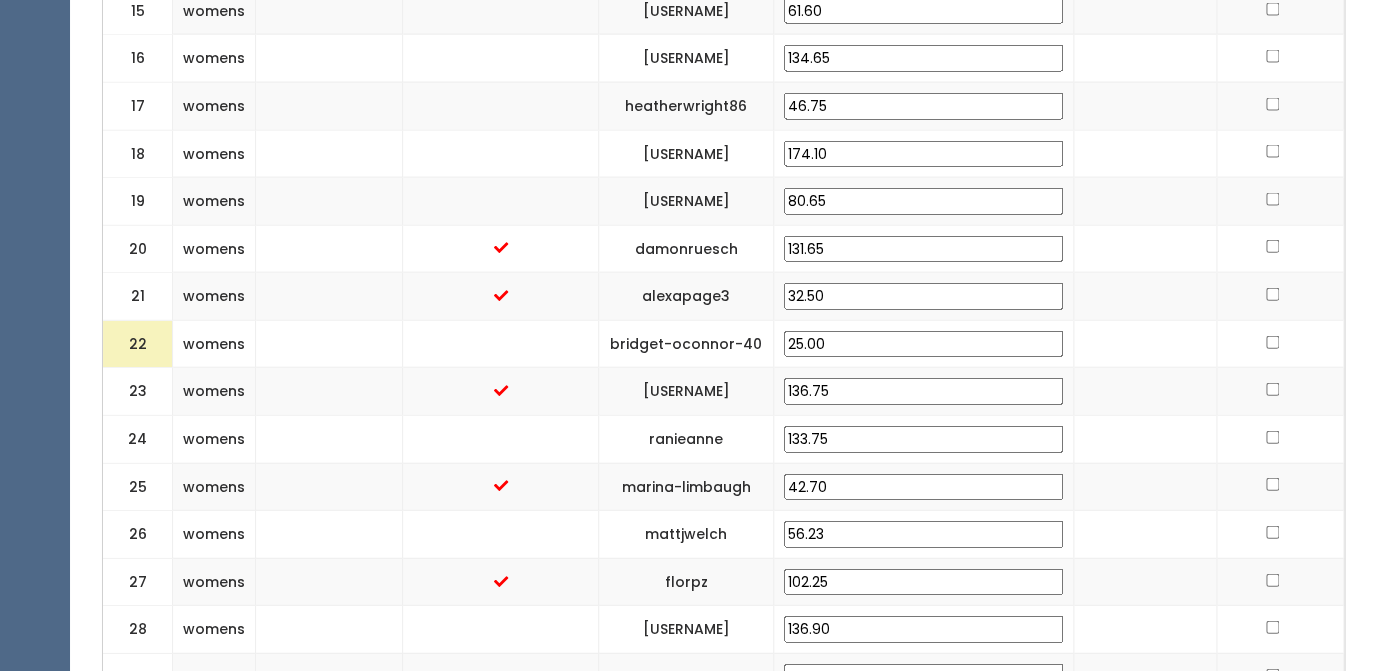 type on "25.00" 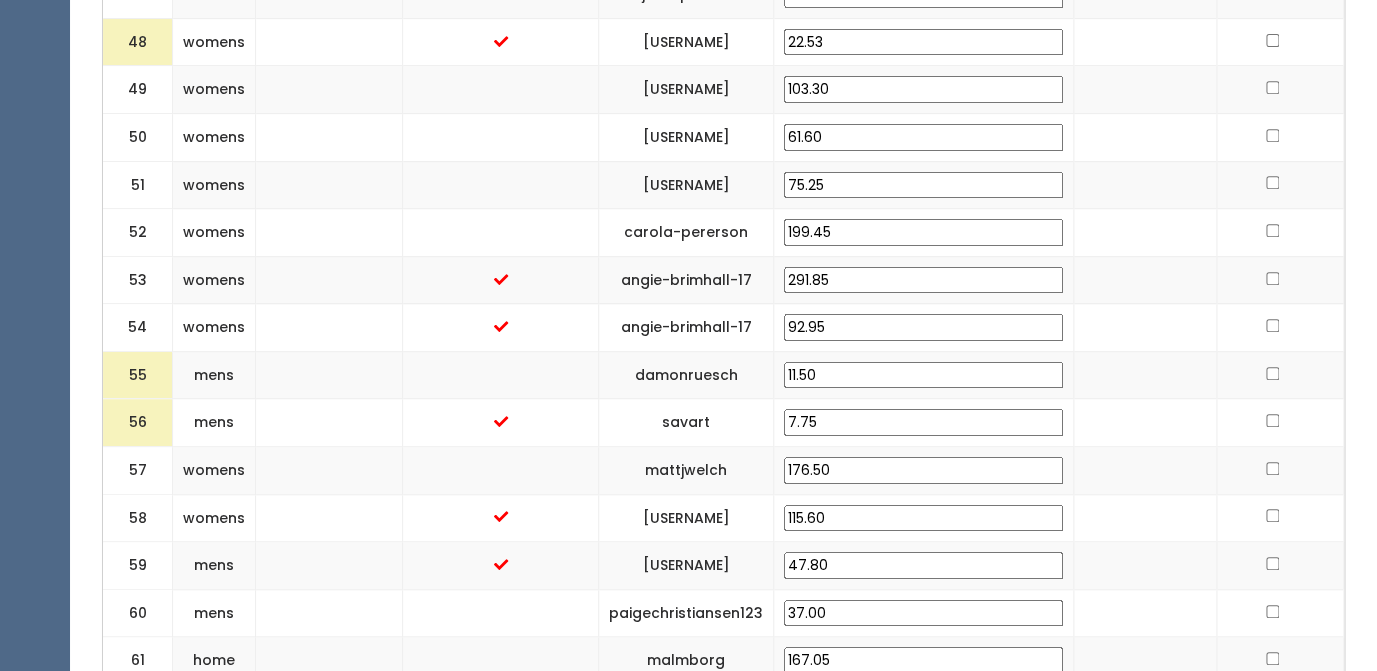 scroll, scrollTop: 3105, scrollLeft: 0, axis: vertical 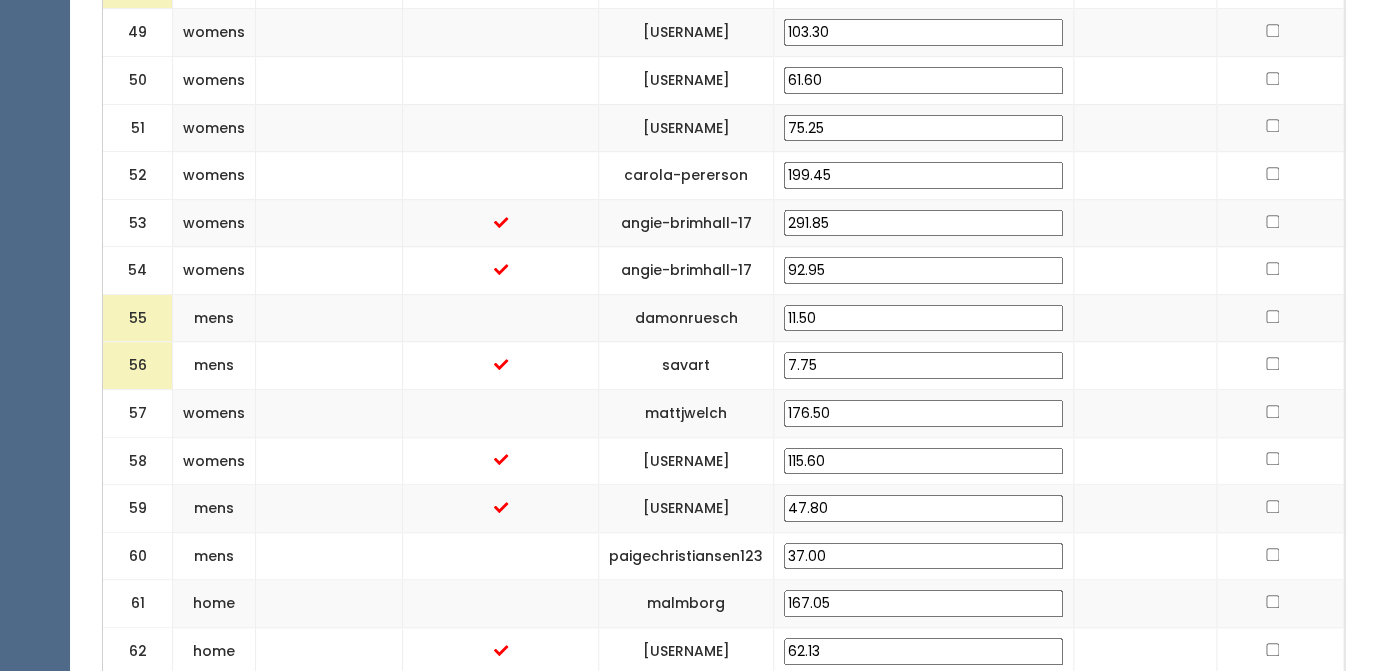 click on "11.50" at bounding box center [923, 318] 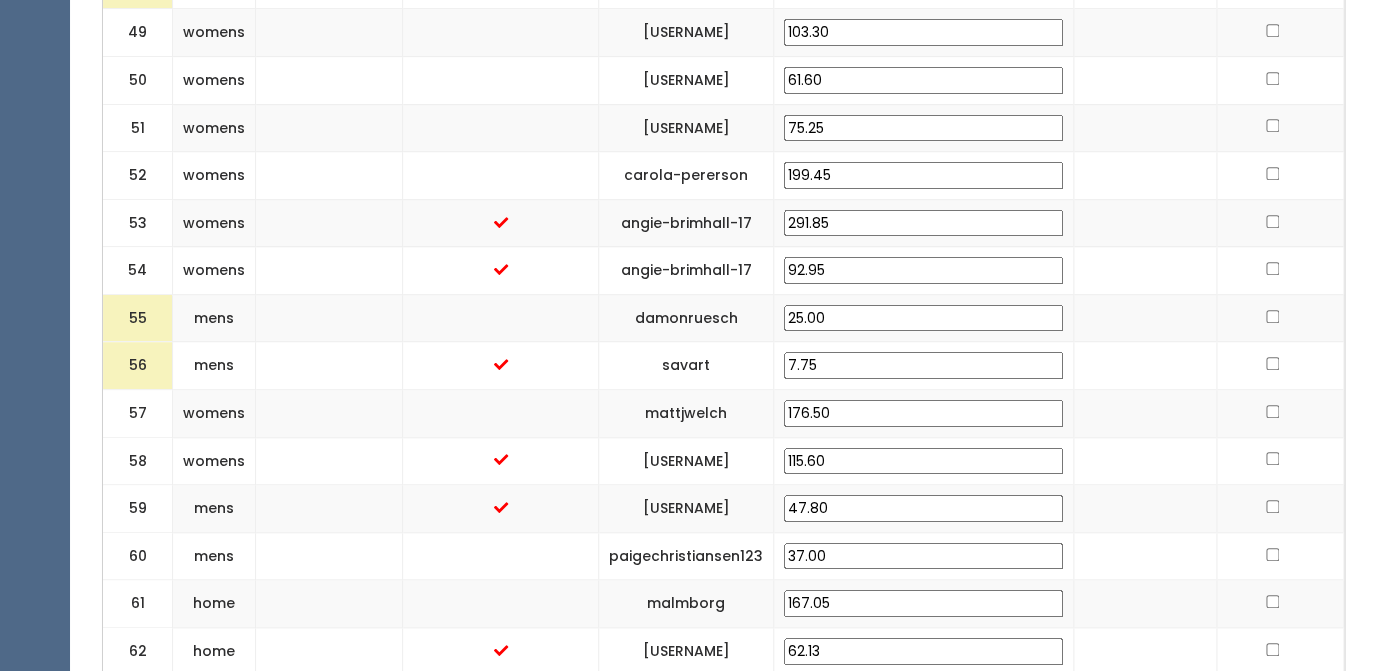 type on "25.00" 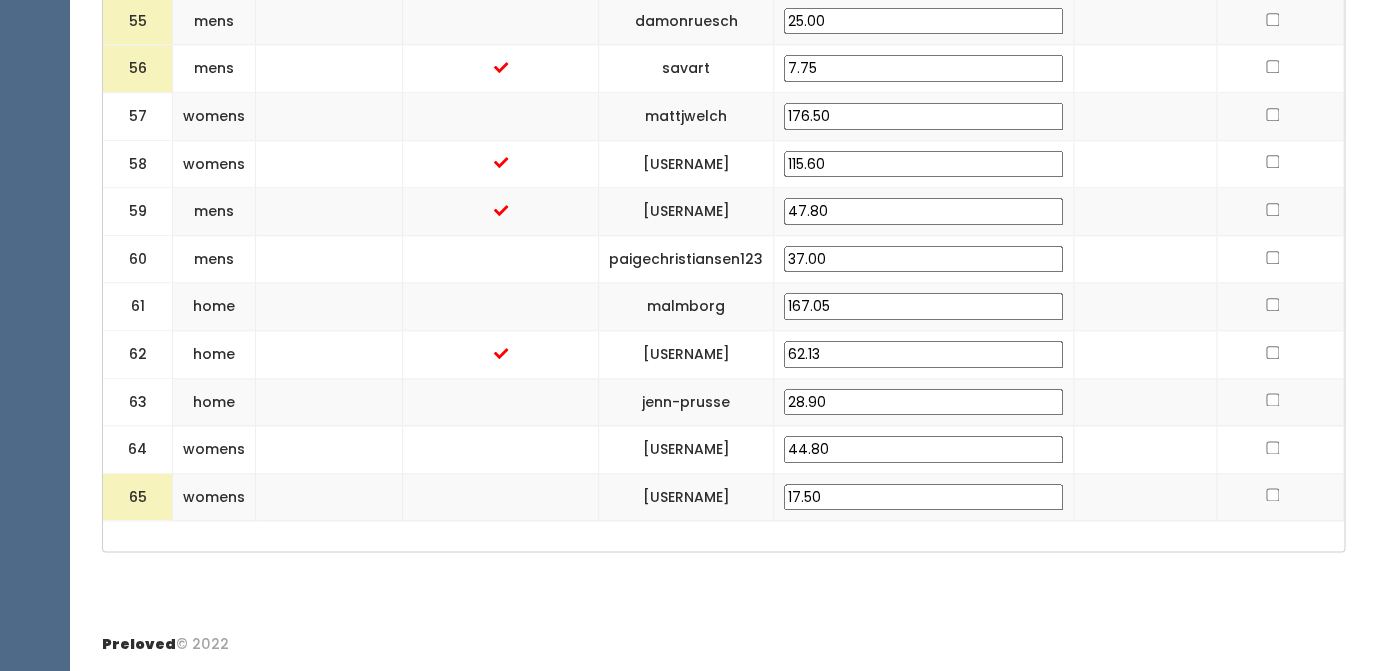 scroll, scrollTop: 3462, scrollLeft: 0, axis: vertical 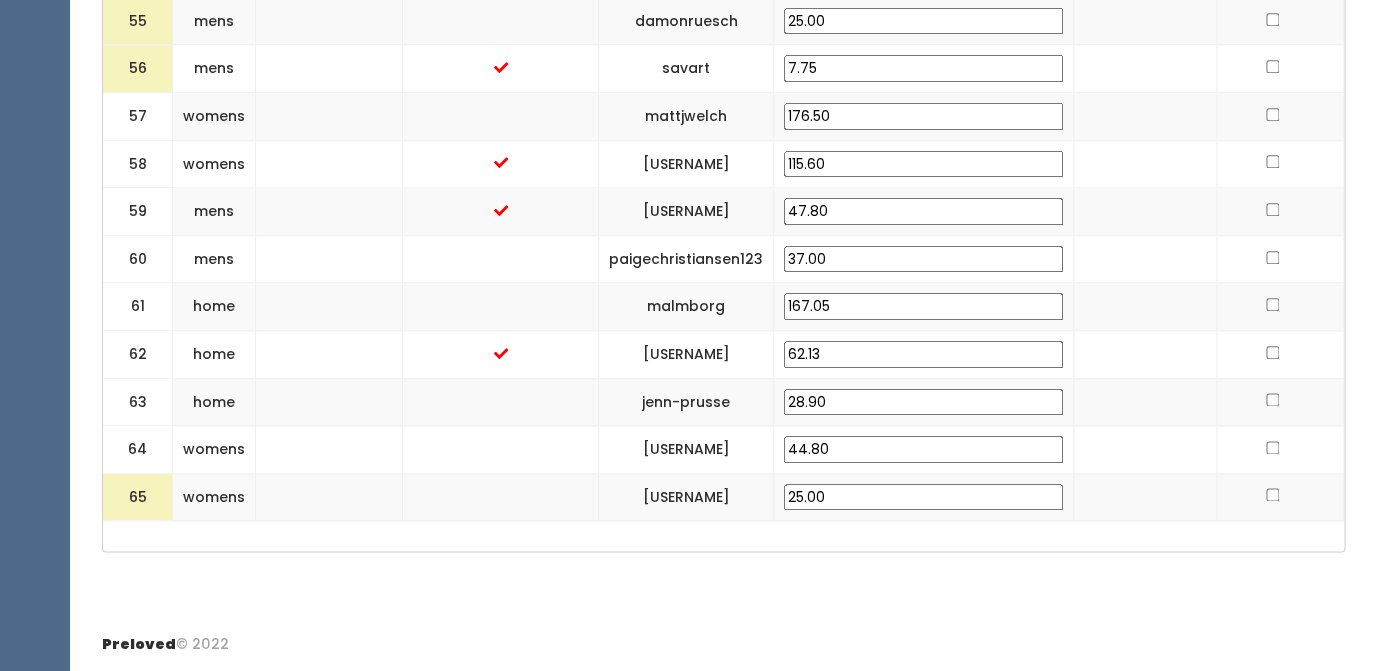 type on "25.00" 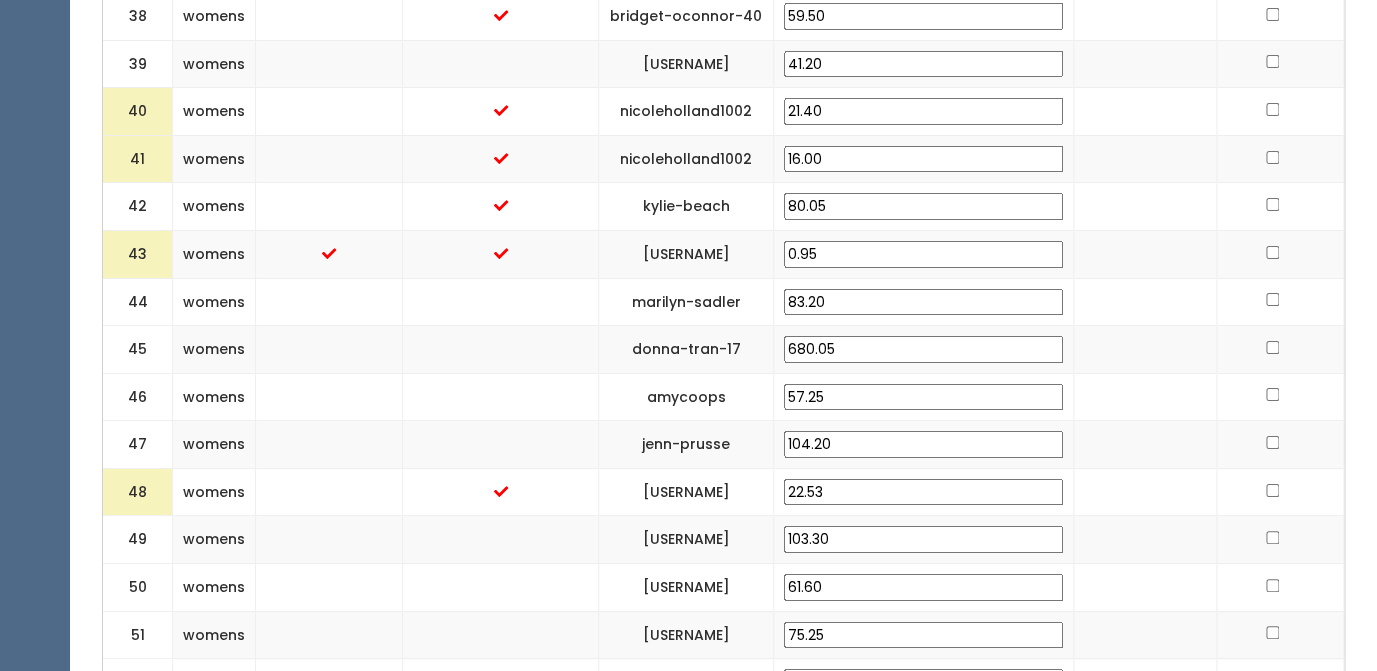 scroll, scrollTop: 2597, scrollLeft: 0, axis: vertical 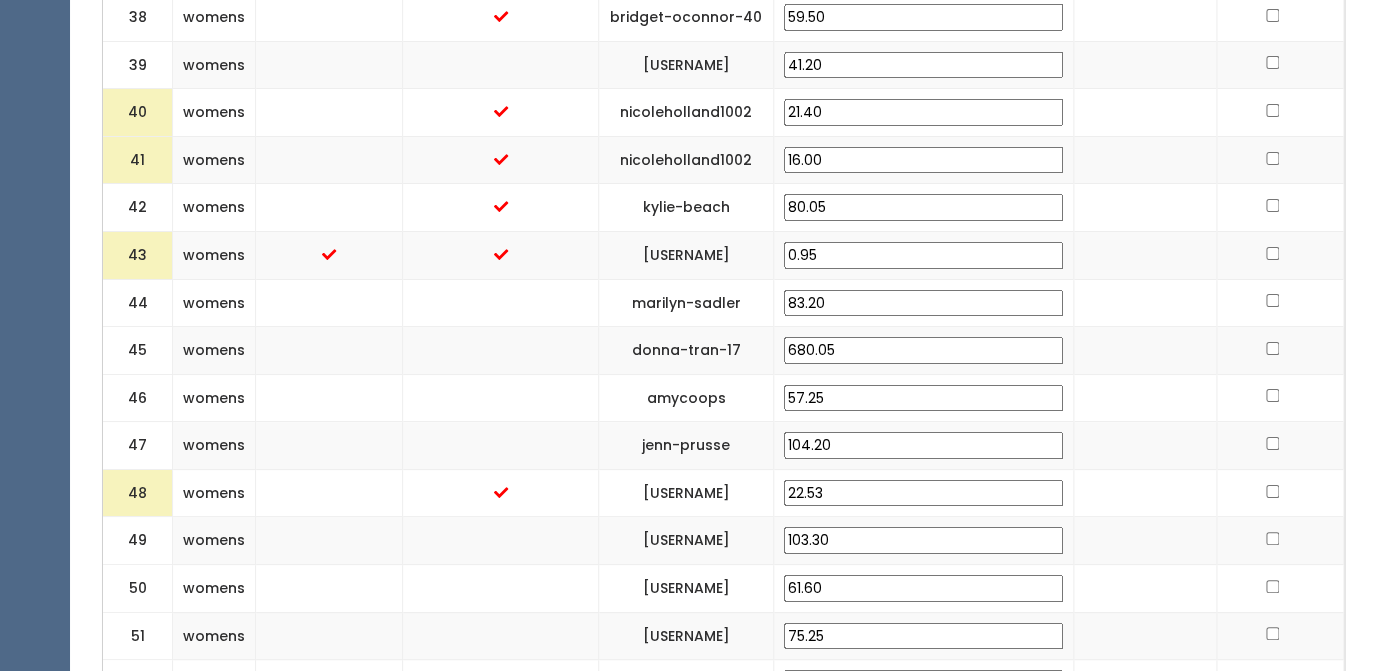 click on "0.95" at bounding box center (923, 255) 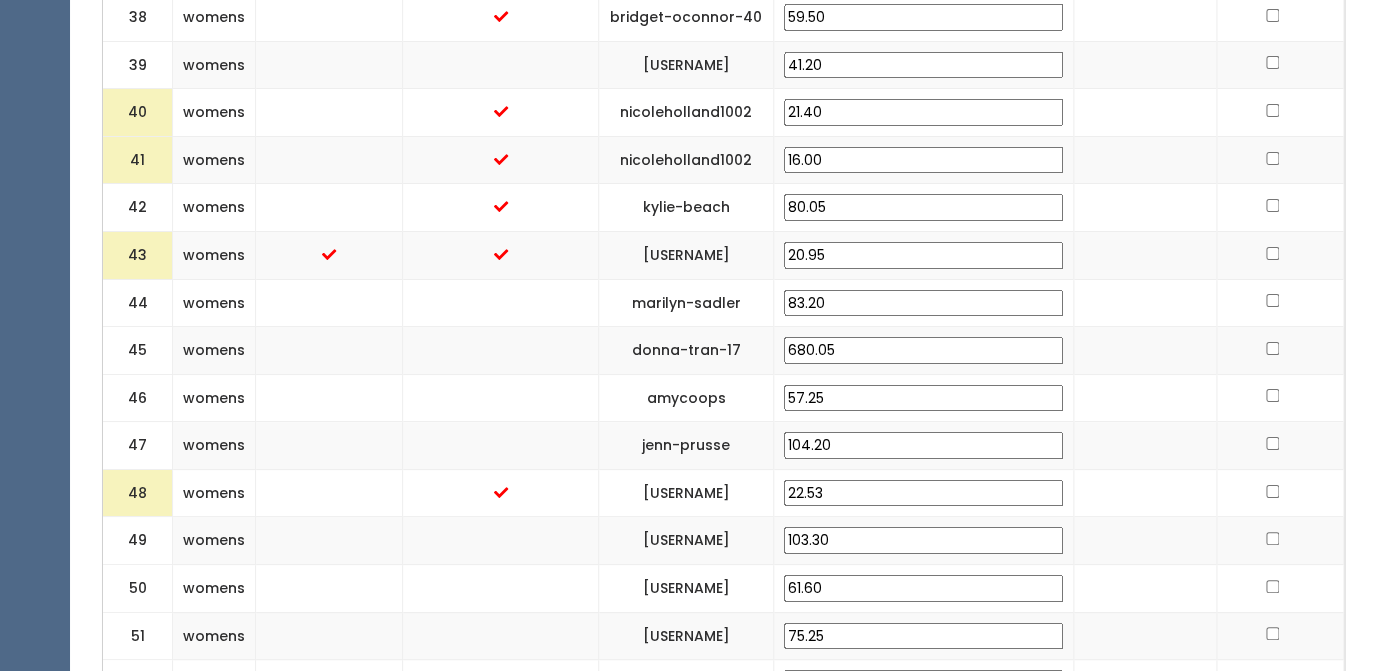 type on "20.95" 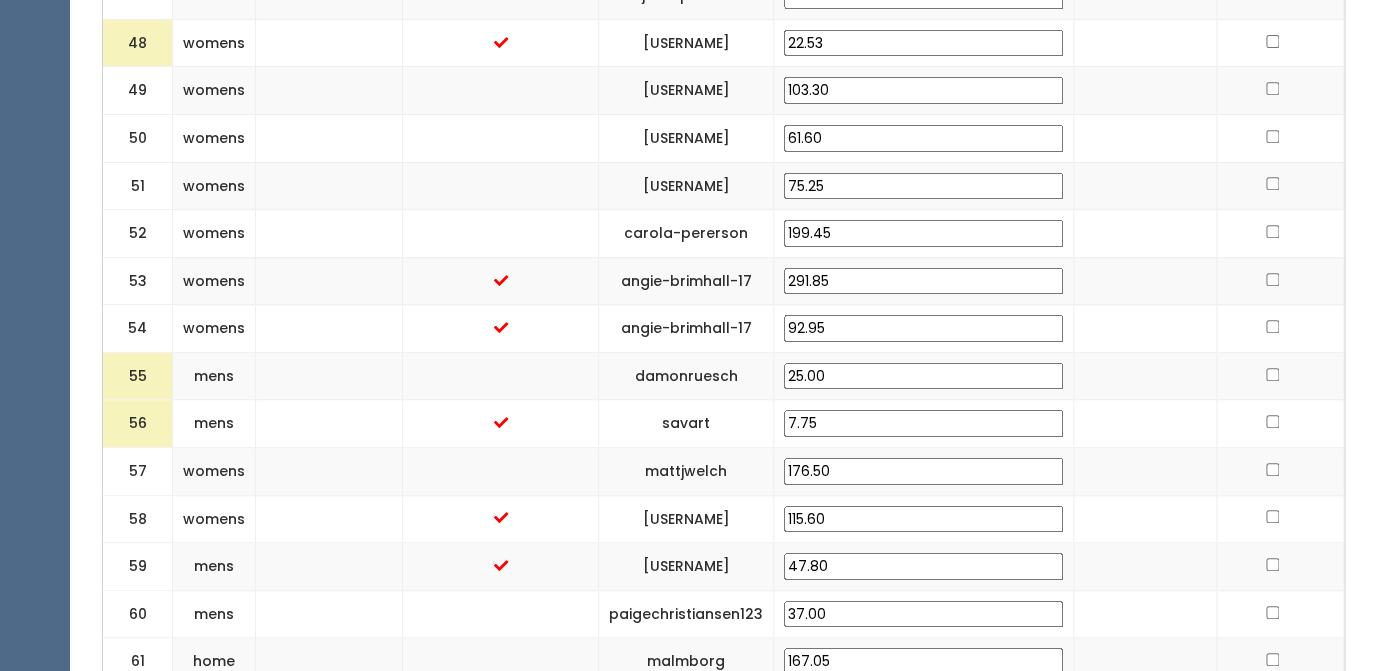 scroll, scrollTop: 3050, scrollLeft: 0, axis: vertical 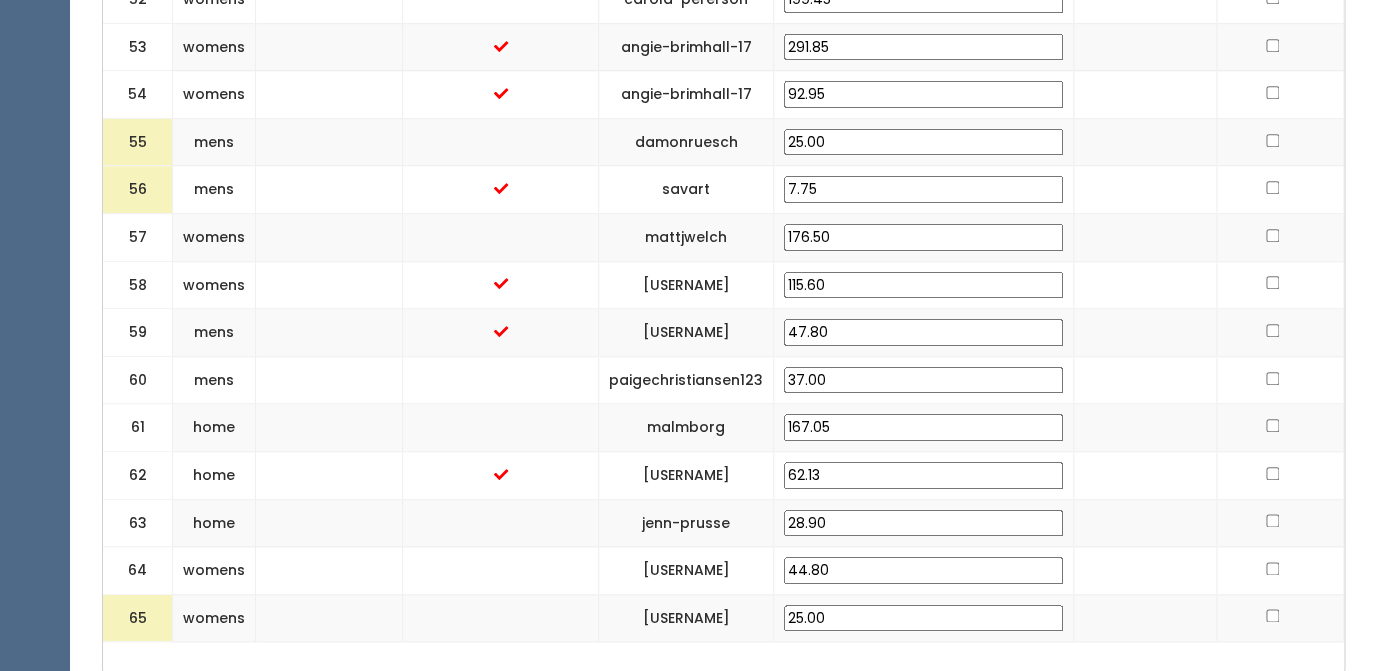 click at bounding box center [1145, 333] 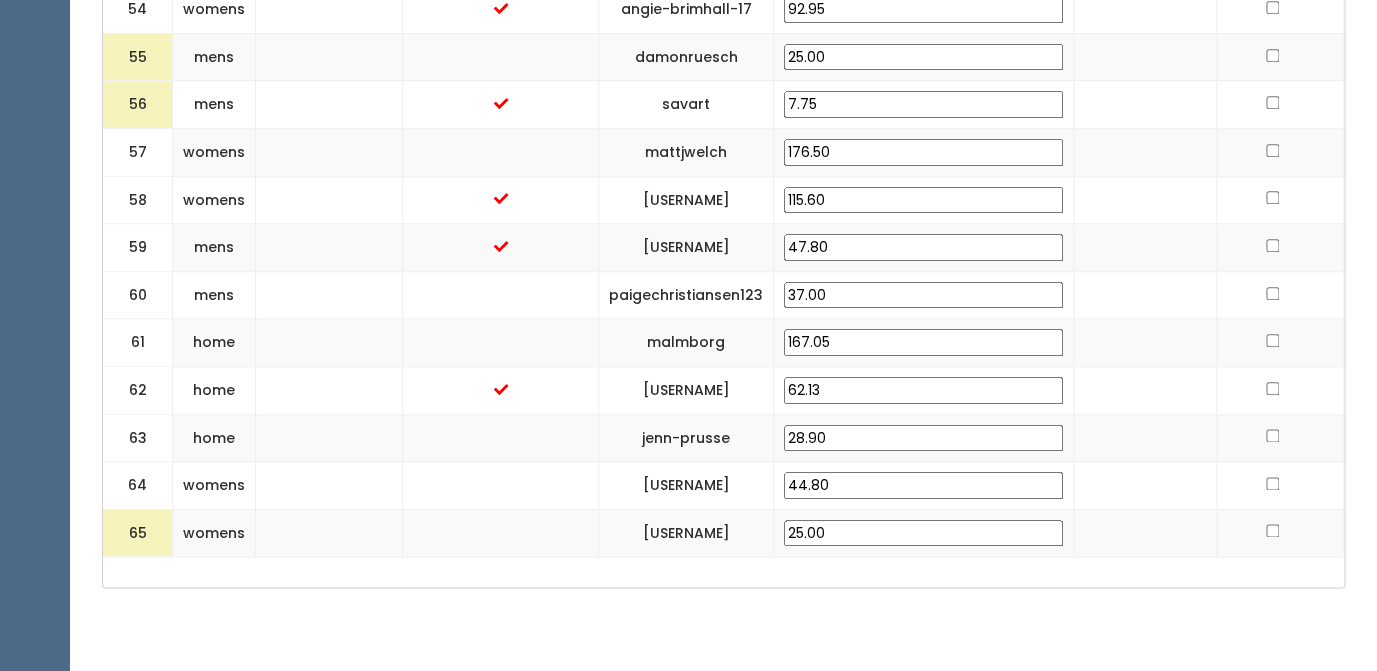 scroll, scrollTop: 3462, scrollLeft: 0, axis: vertical 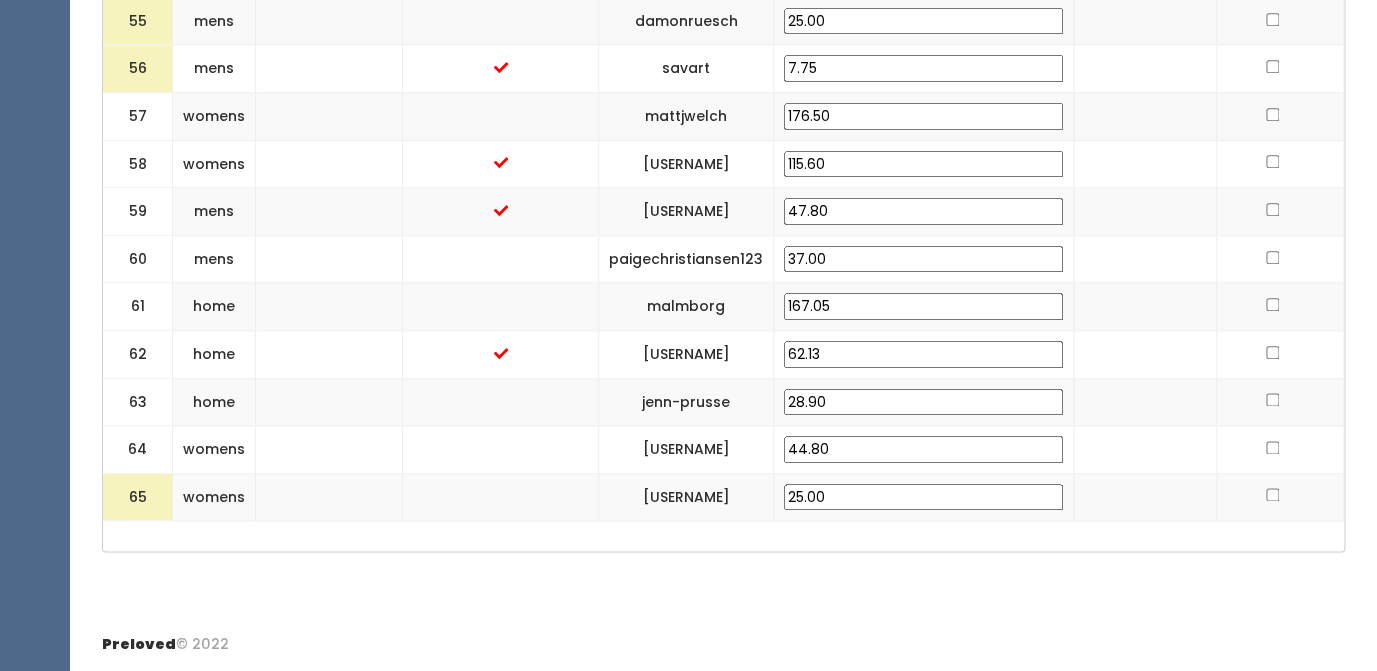 click at bounding box center [1272, 494] 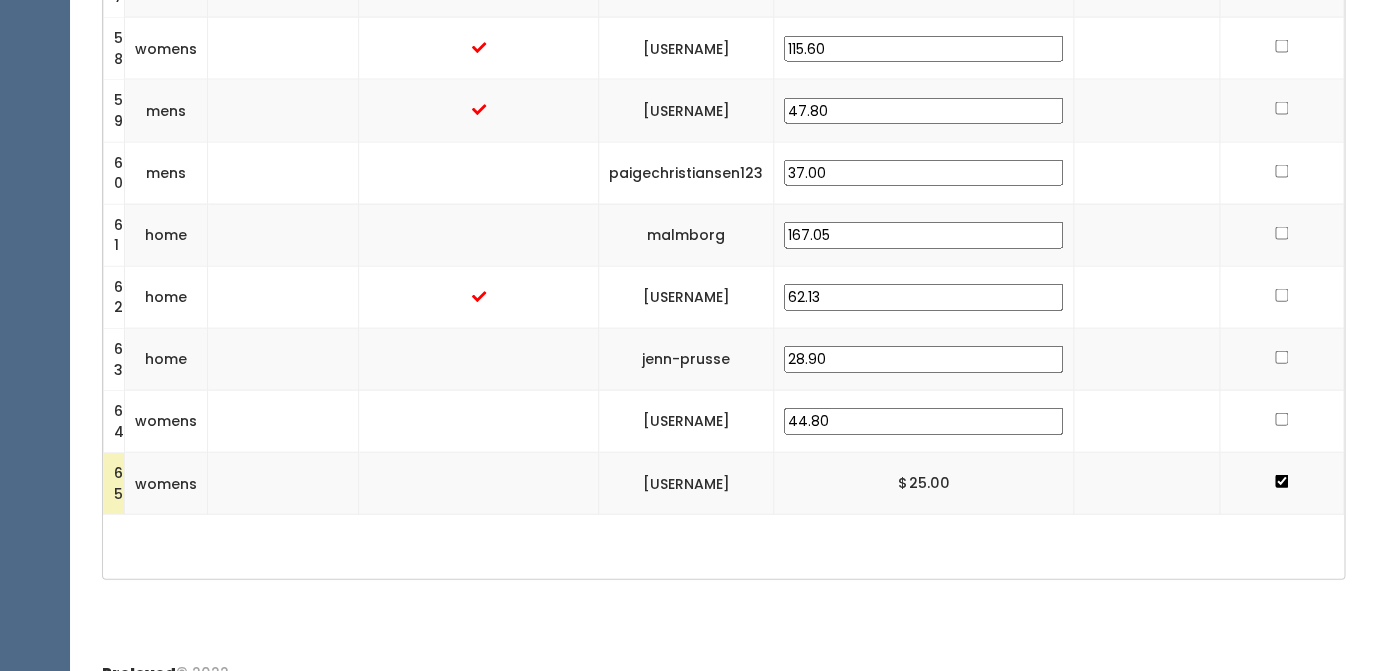 scroll, scrollTop: 4177, scrollLeft: 0, axis: vertical 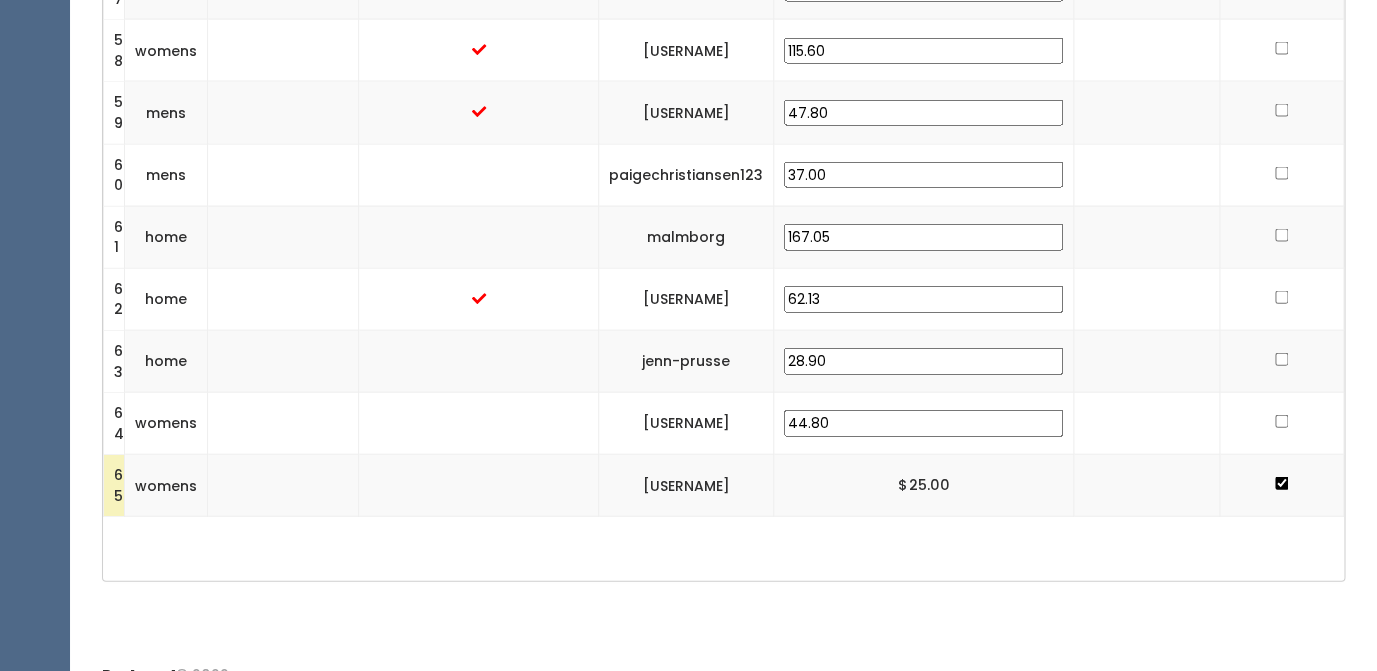 click at bounding box center [1281, 421] 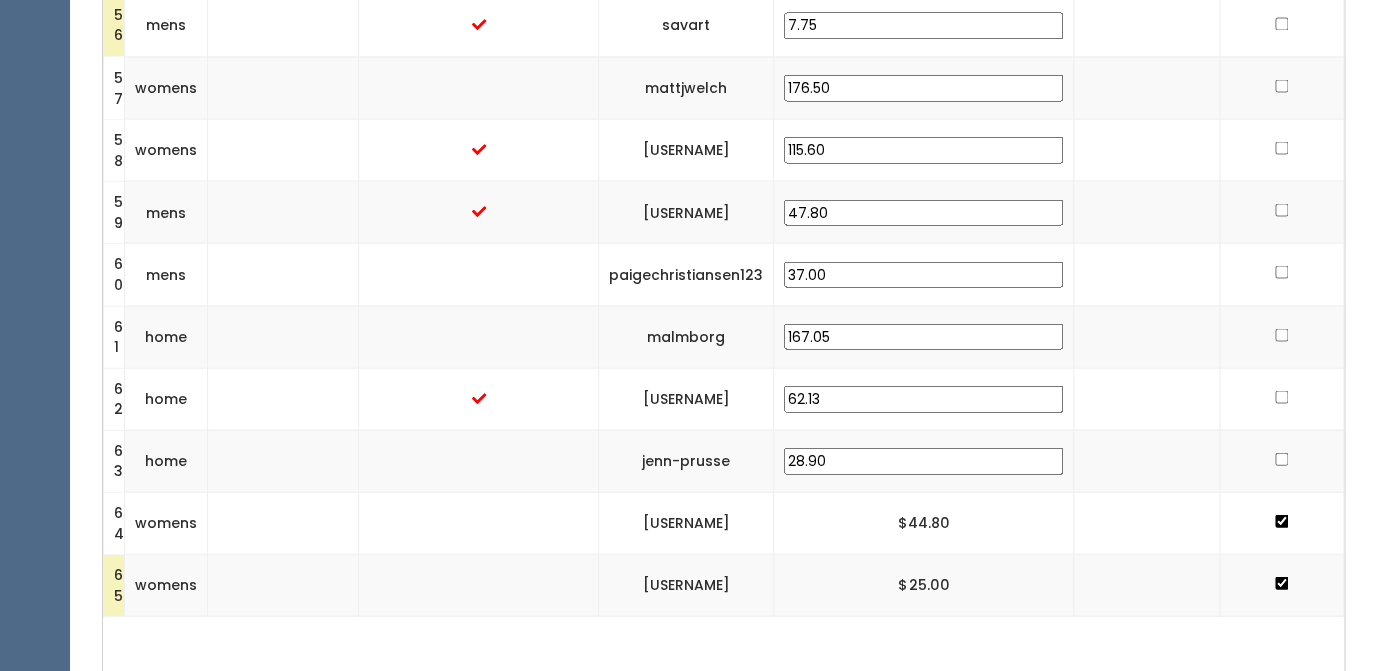 scroll, scrollTop: 4064, scrollLeft: 0, axis: vertical 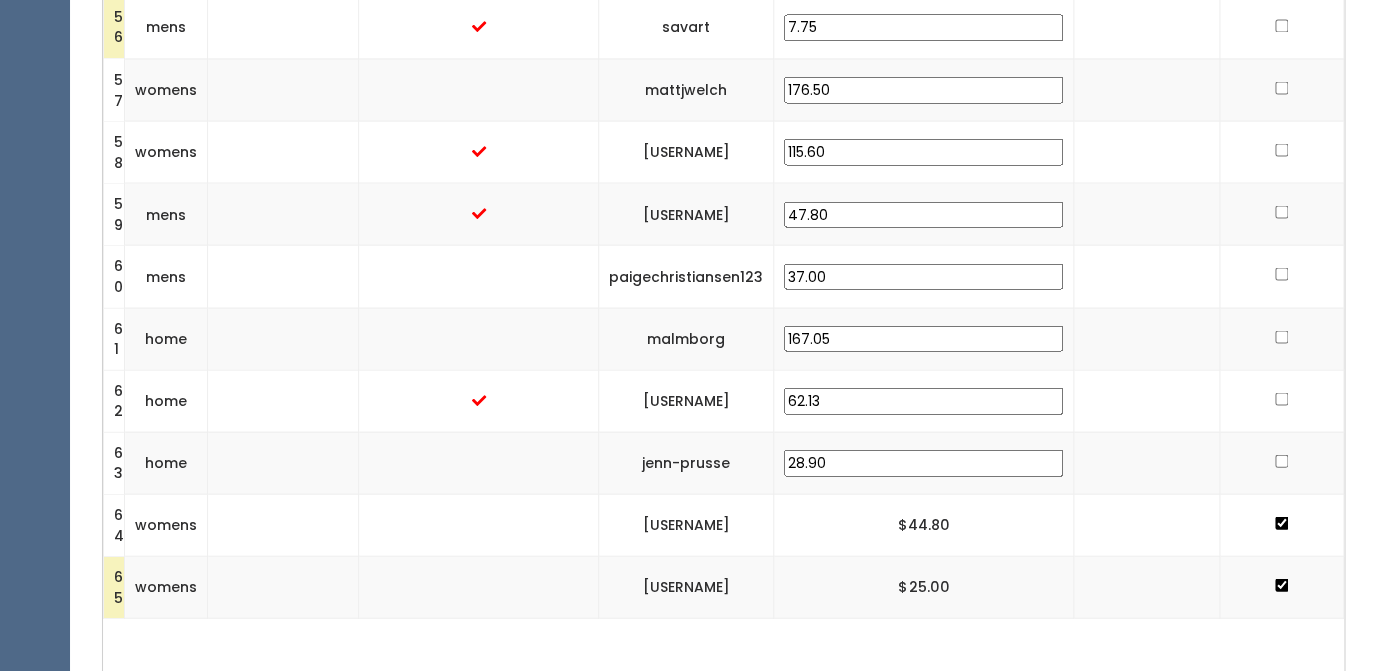 click at bounding box center (1281, 461) 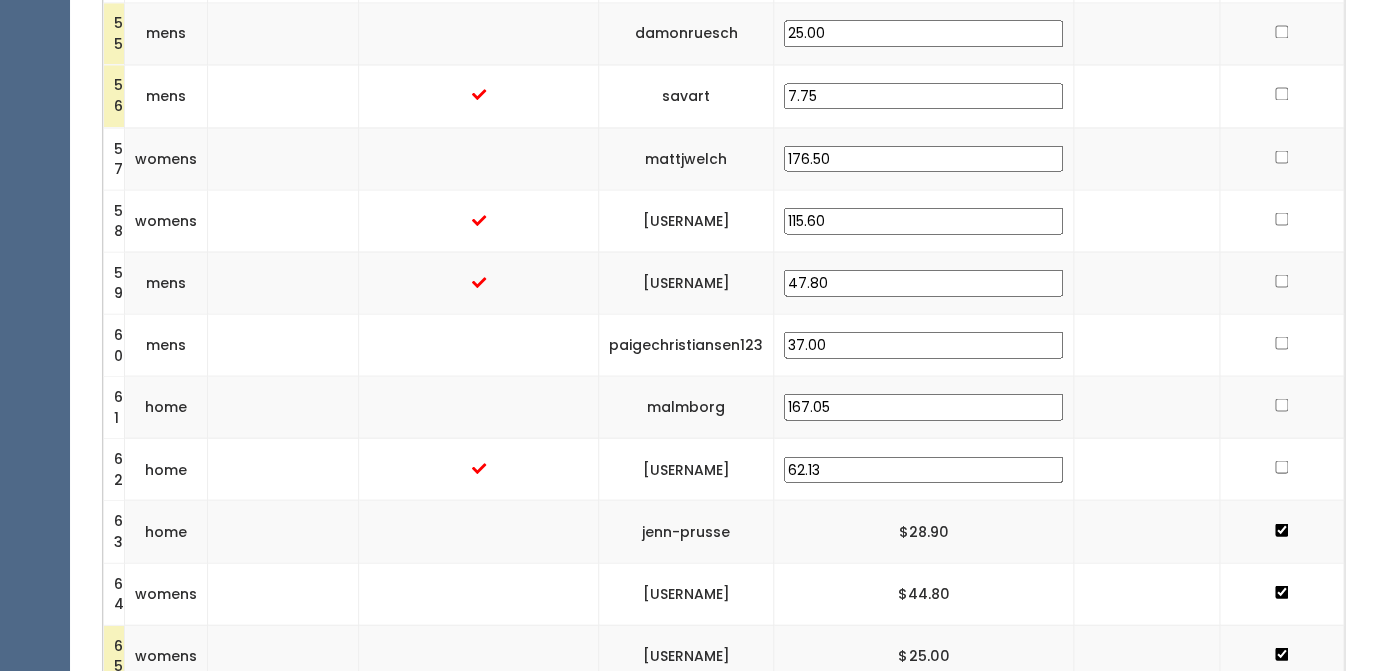 scroll, scrollTop: 4003, scrollLeft: 0, axis: vertical 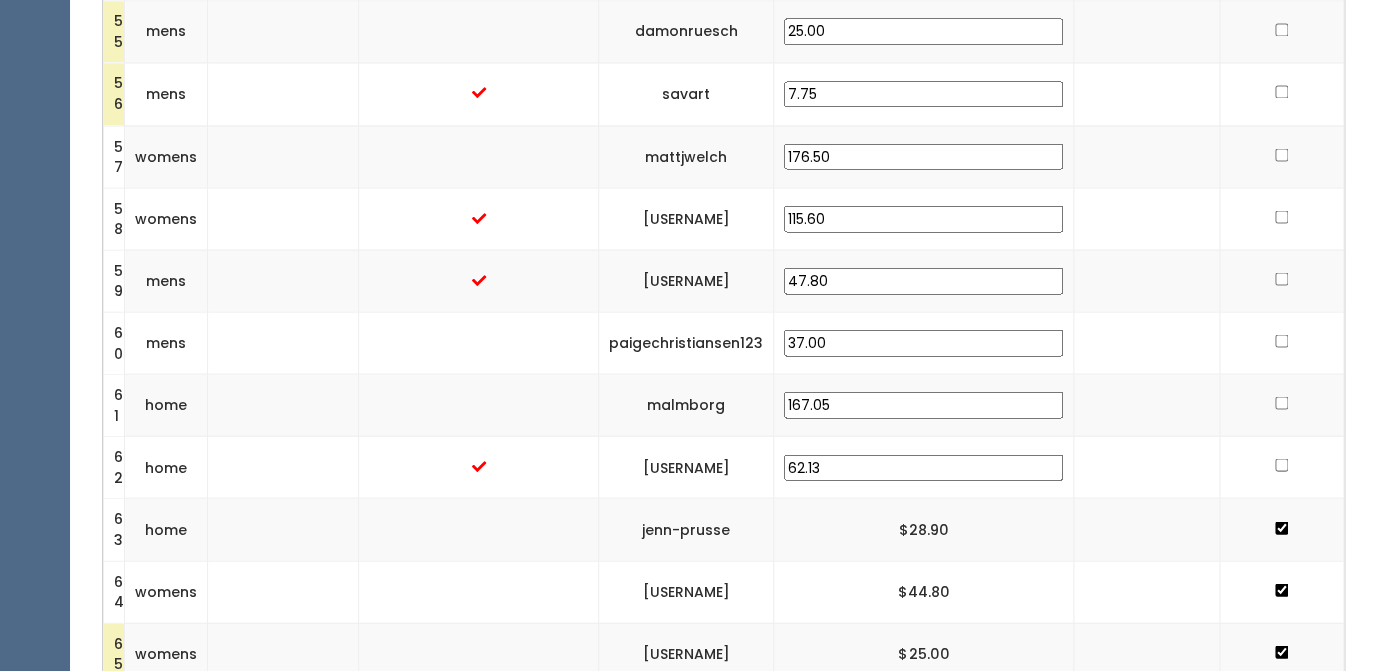 click at bounding box center [1281, 465] 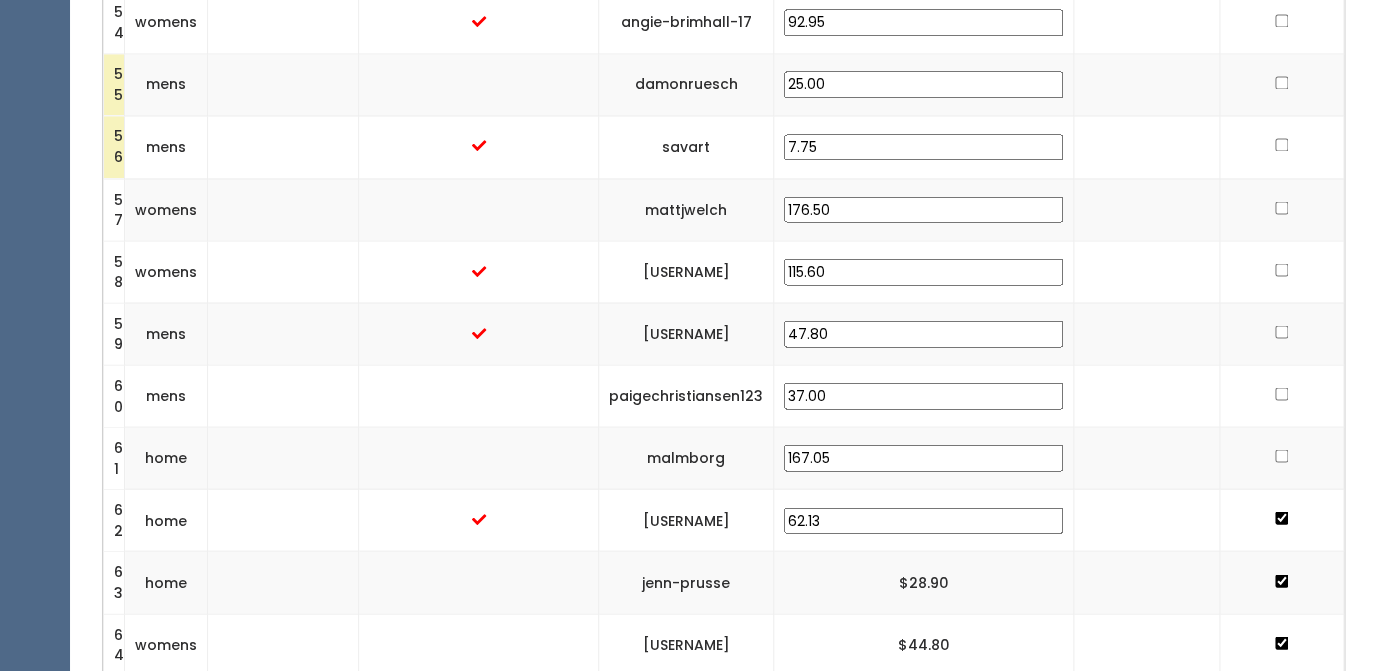 scroll, scrollTop: 3932, scrollLeft: 0, axis: vertical 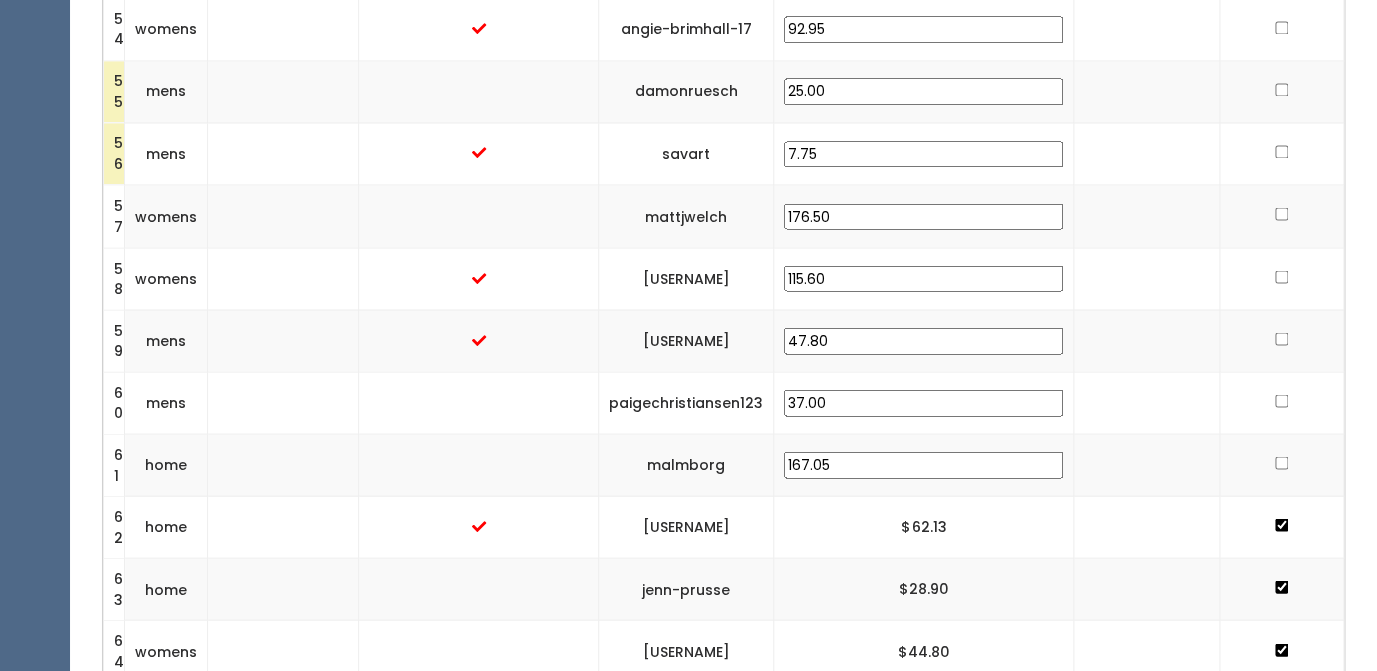 click at bounding box center [1281, 463] 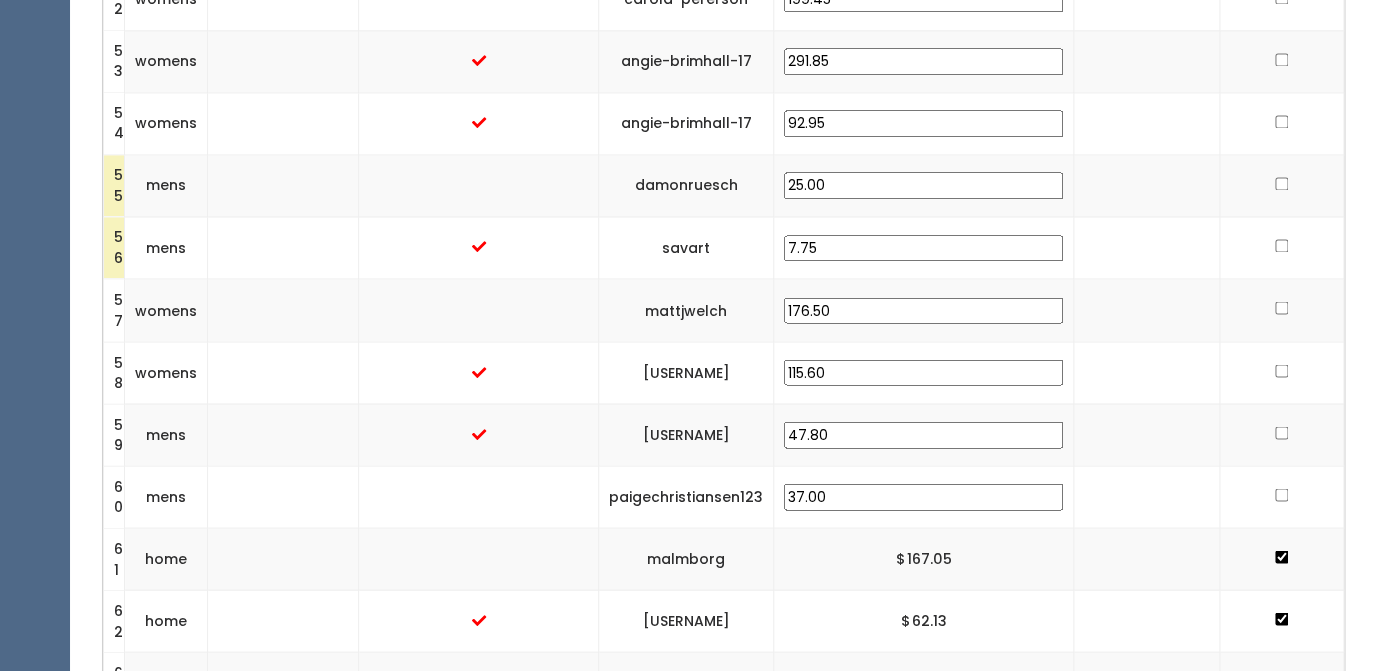 scroll, scrollTop: 3825, scrollLeft: 0, axis: vertical 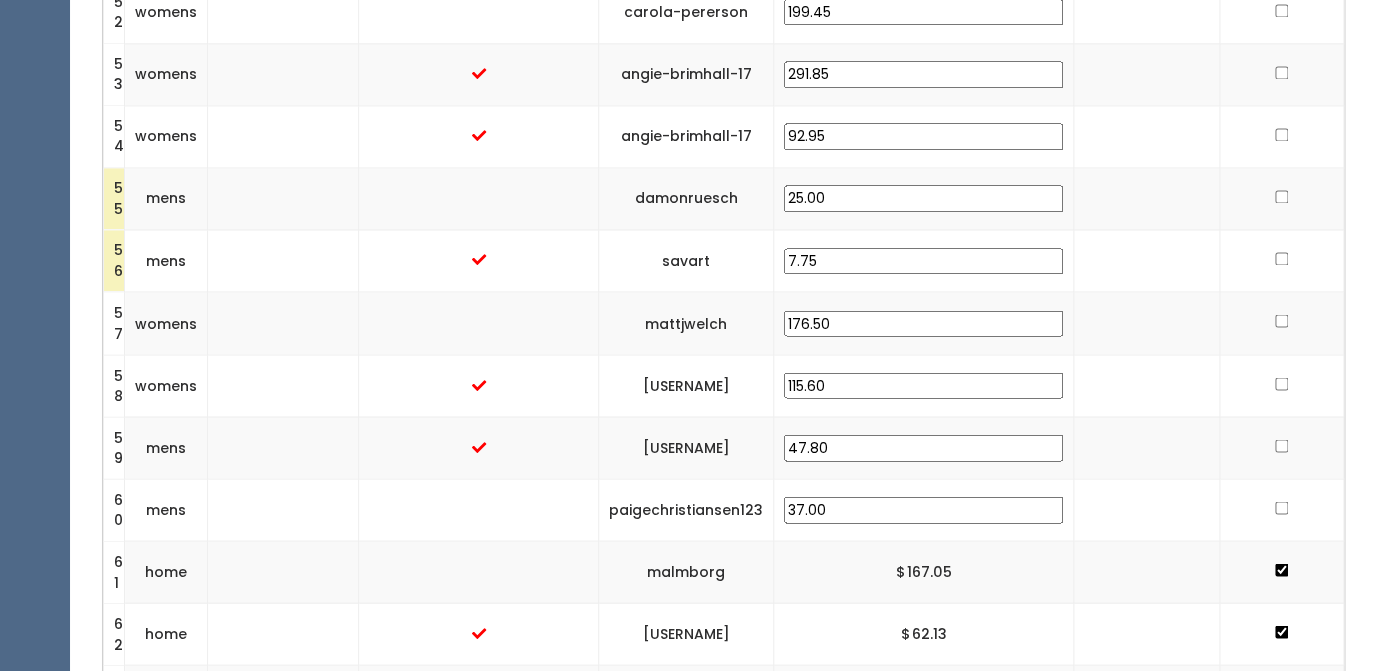 click at bounding box center (1281, 508) 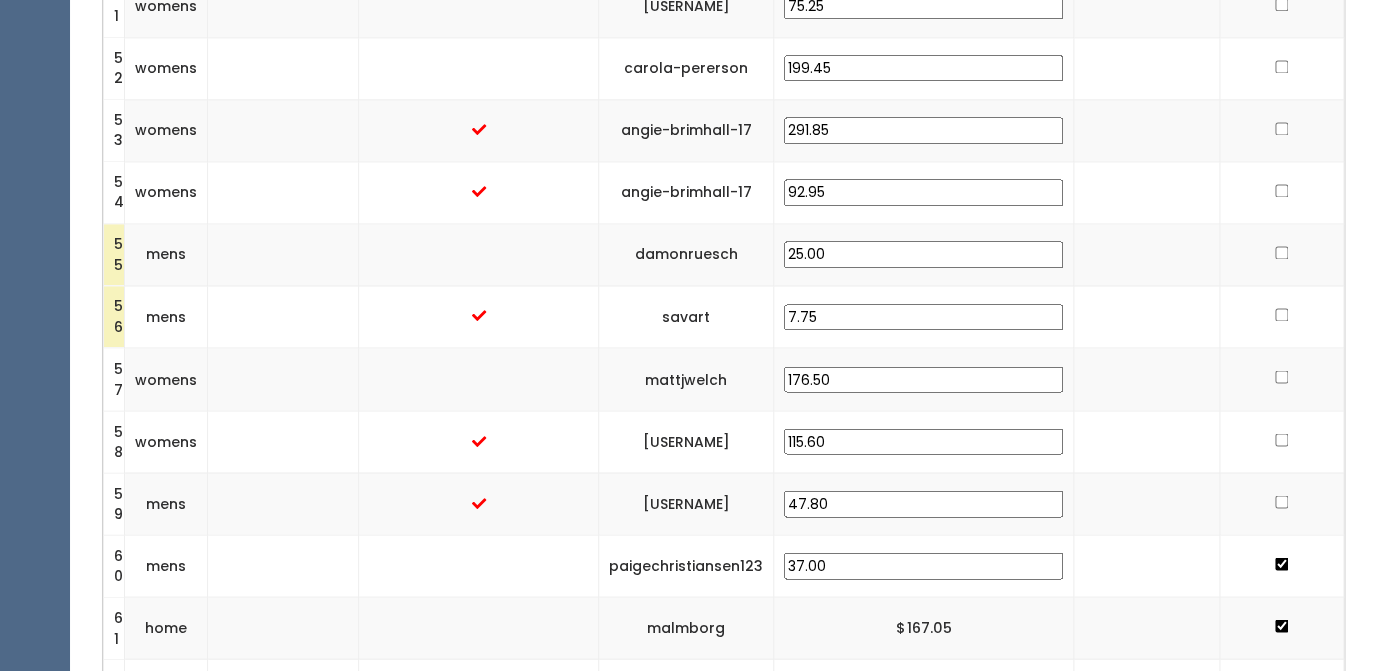 scroll, scrollTop: 3763, scrollLeft: 0, axis: vertical 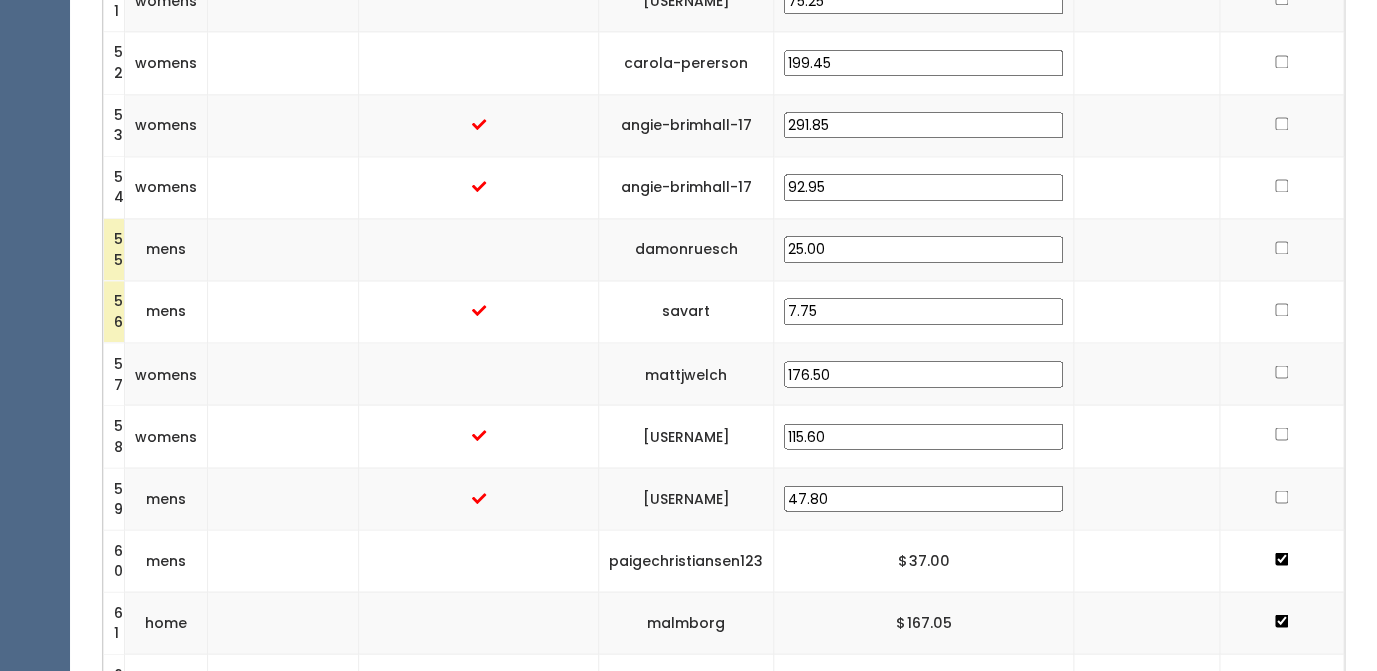 click at bounding box center (1281, 497) 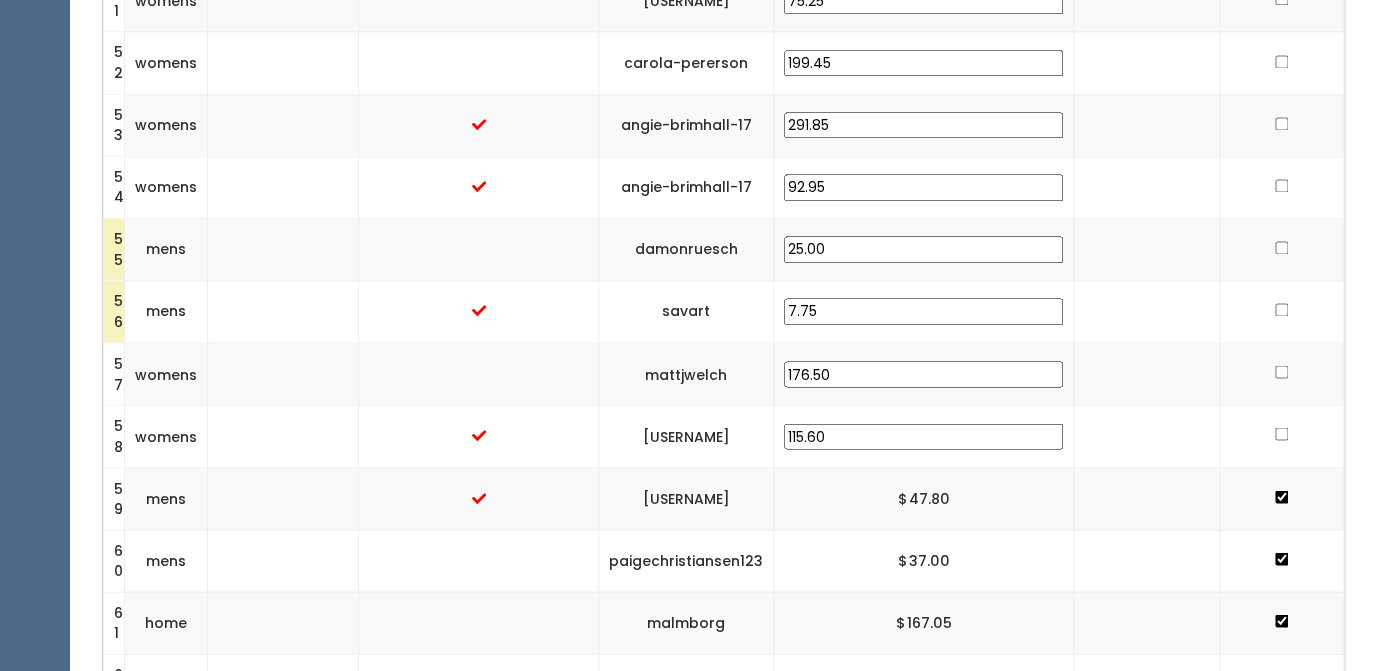 click at bounding box center (1281, 434) 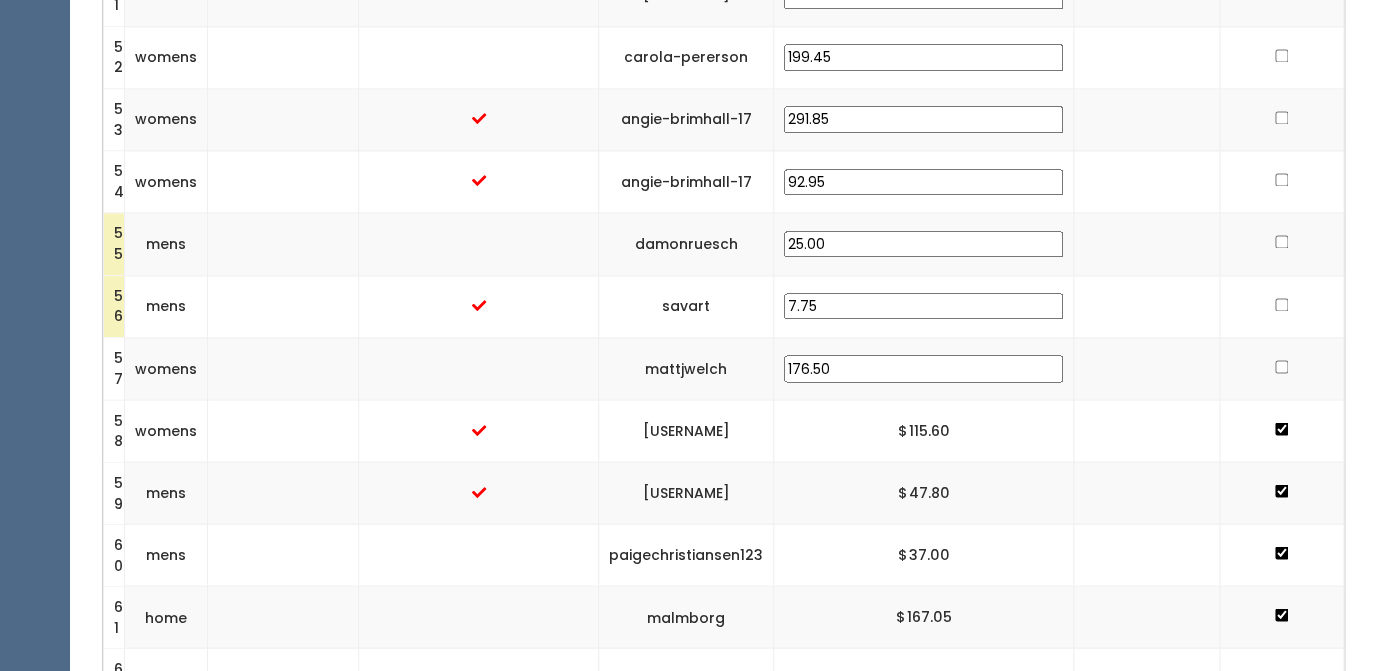 click at bounding box center (1281, 367) 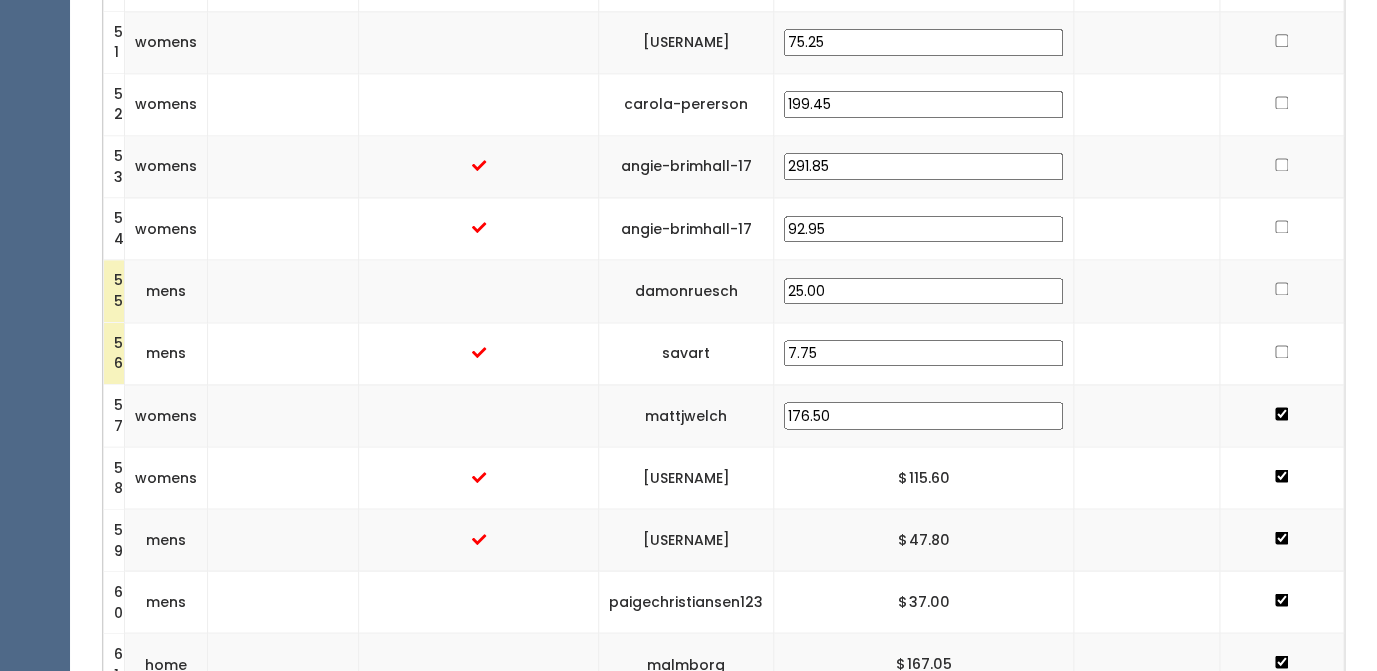 scroll, scrollTop: 3689, scrollLeft: 0, axis: vertical 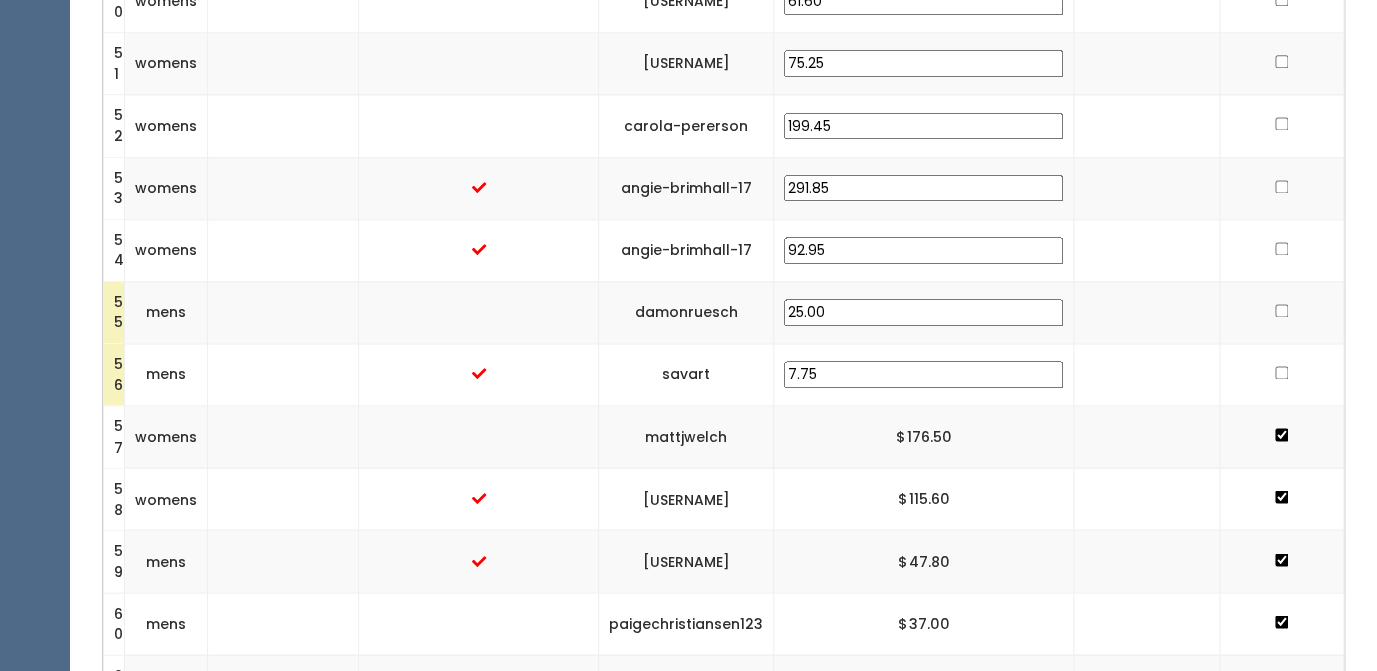 click at bounding box center (1281, 373) 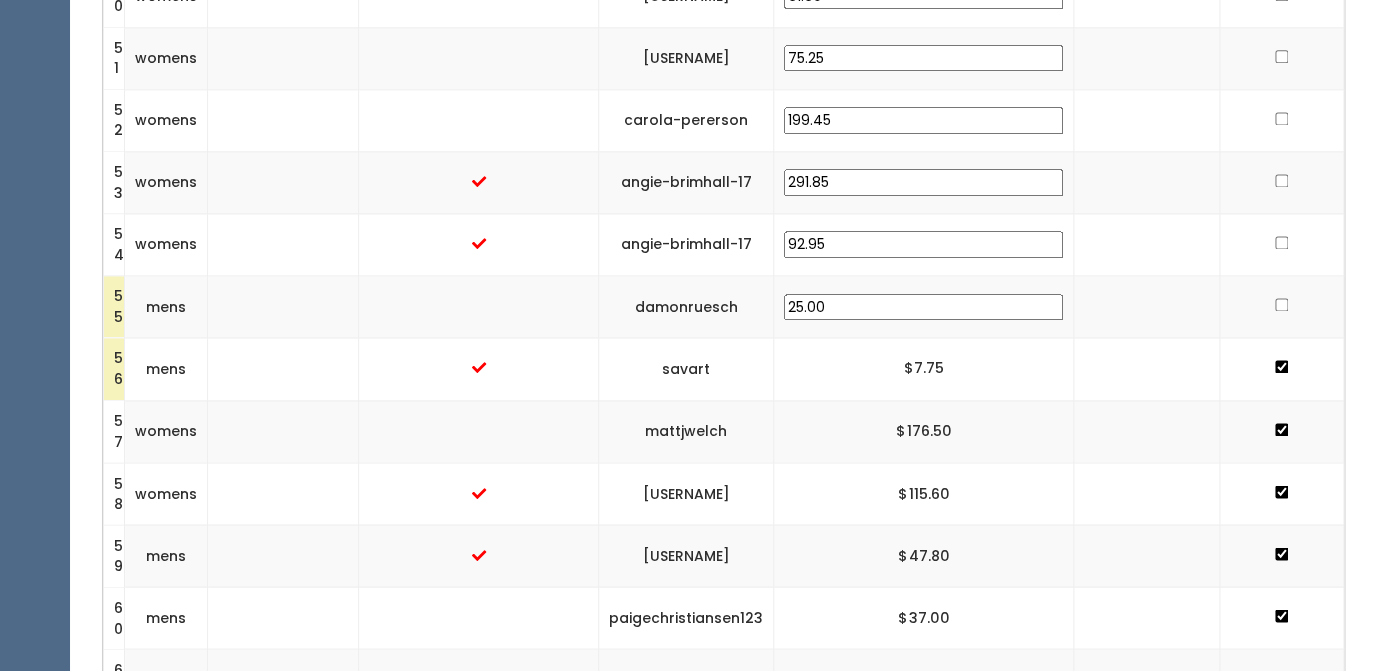 click at bounding box center [1281, 305] 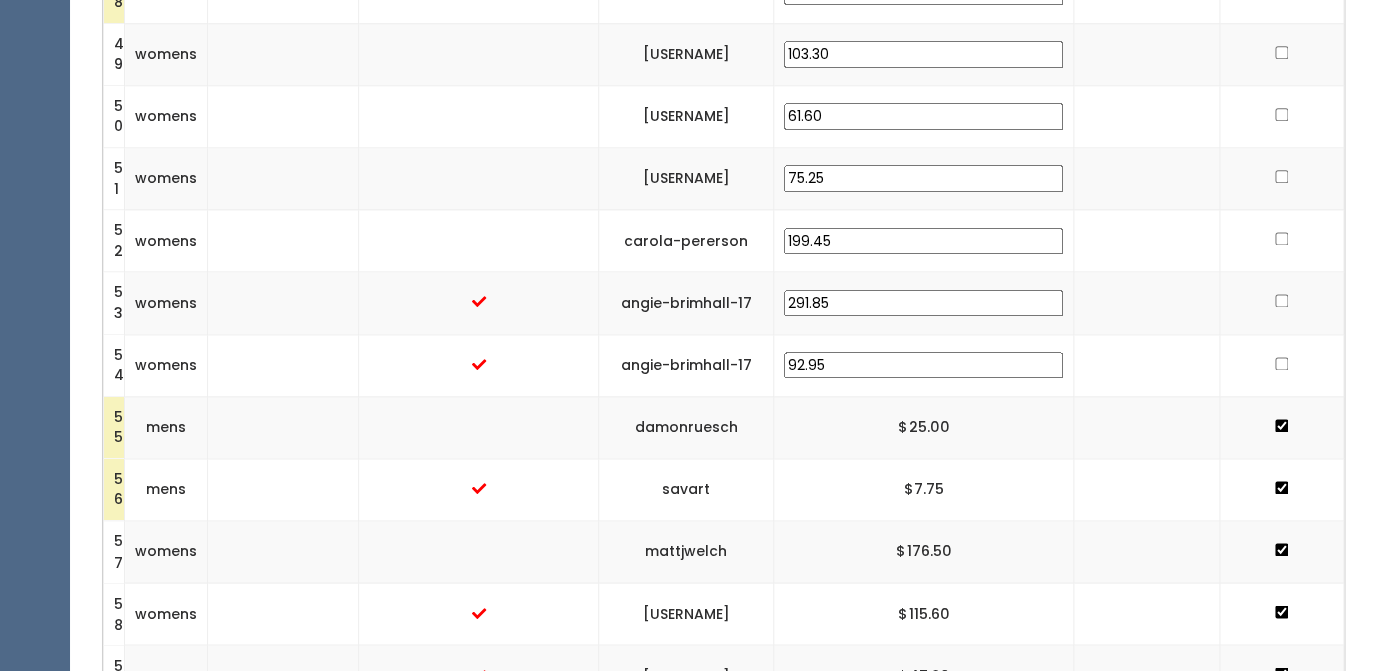 scroll, scrollTop: 3562, scrollLeft: 0, axis: vertical 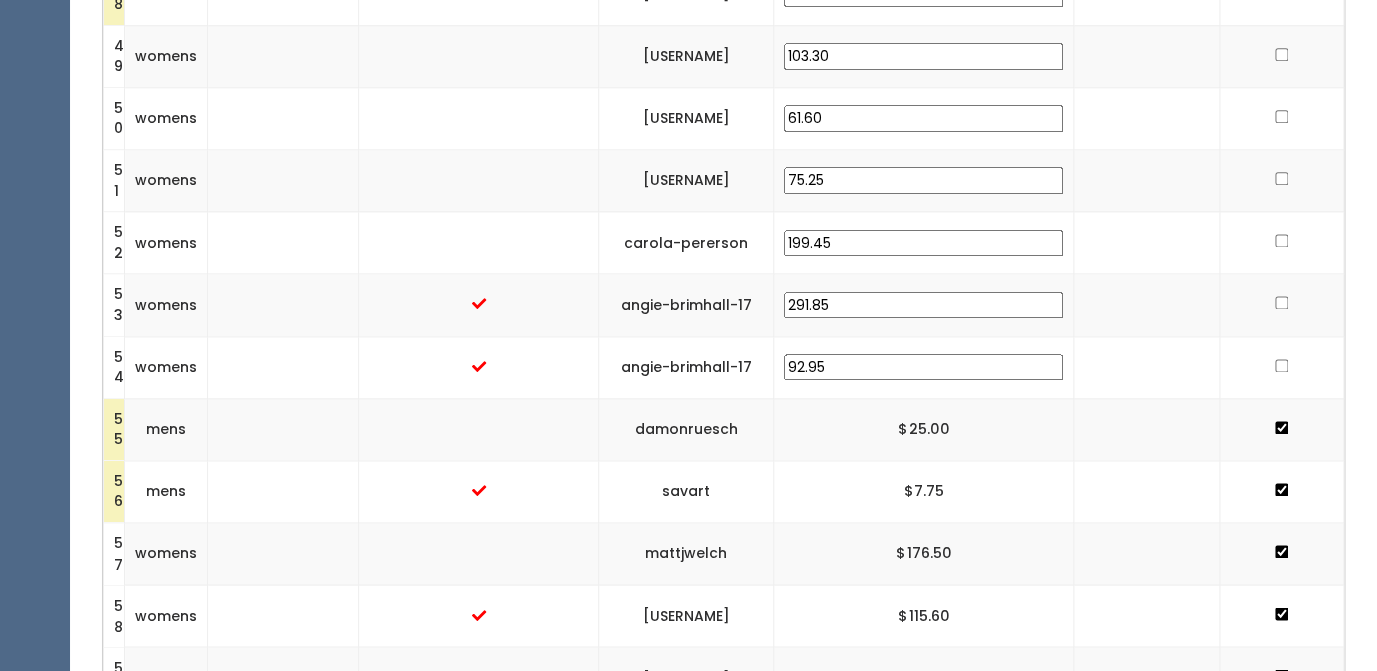click at bounding box center [1281, 367] 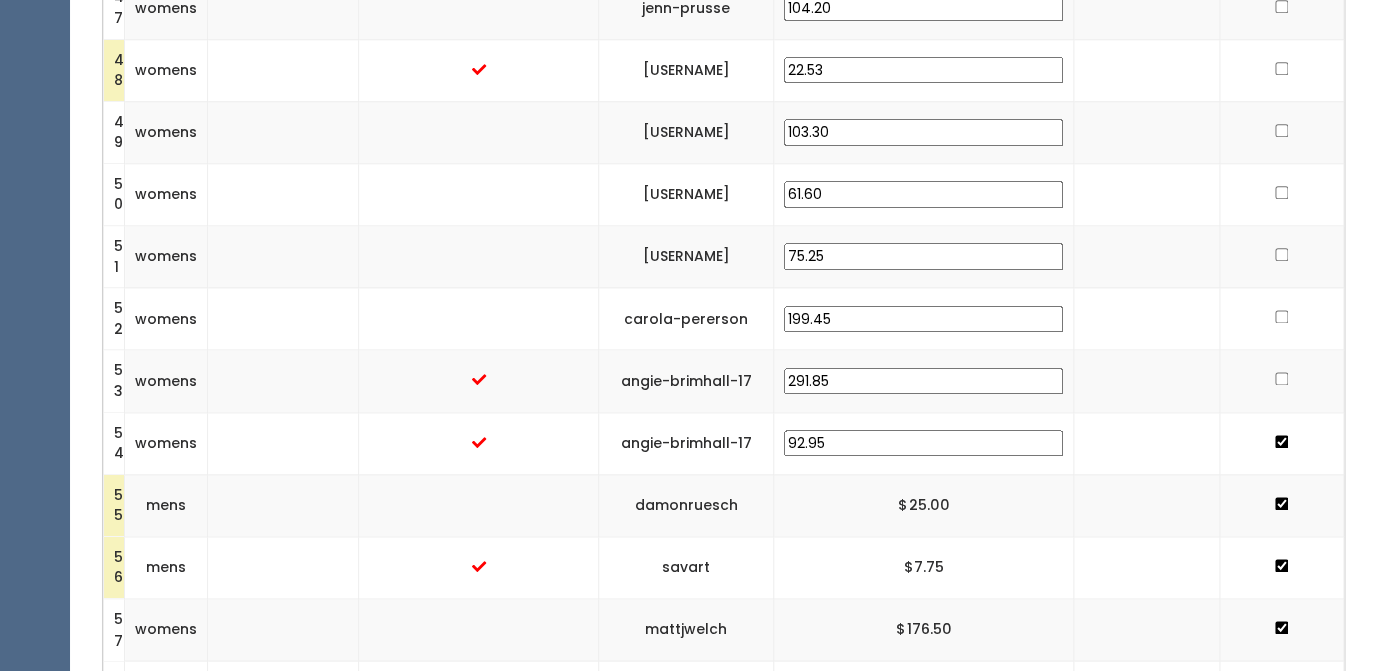 scroll, scrollTop: 3485, scrollLeft: 0, axis: vertical 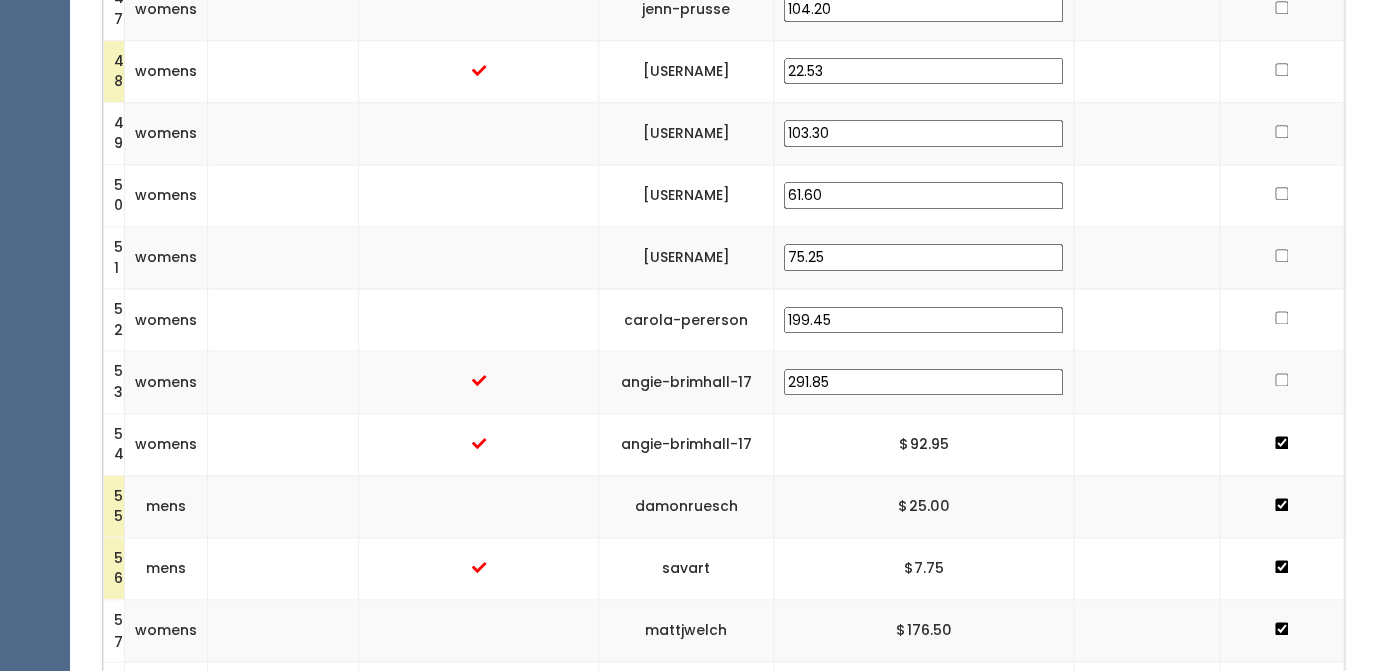 click at bounding box center [1281, 379] 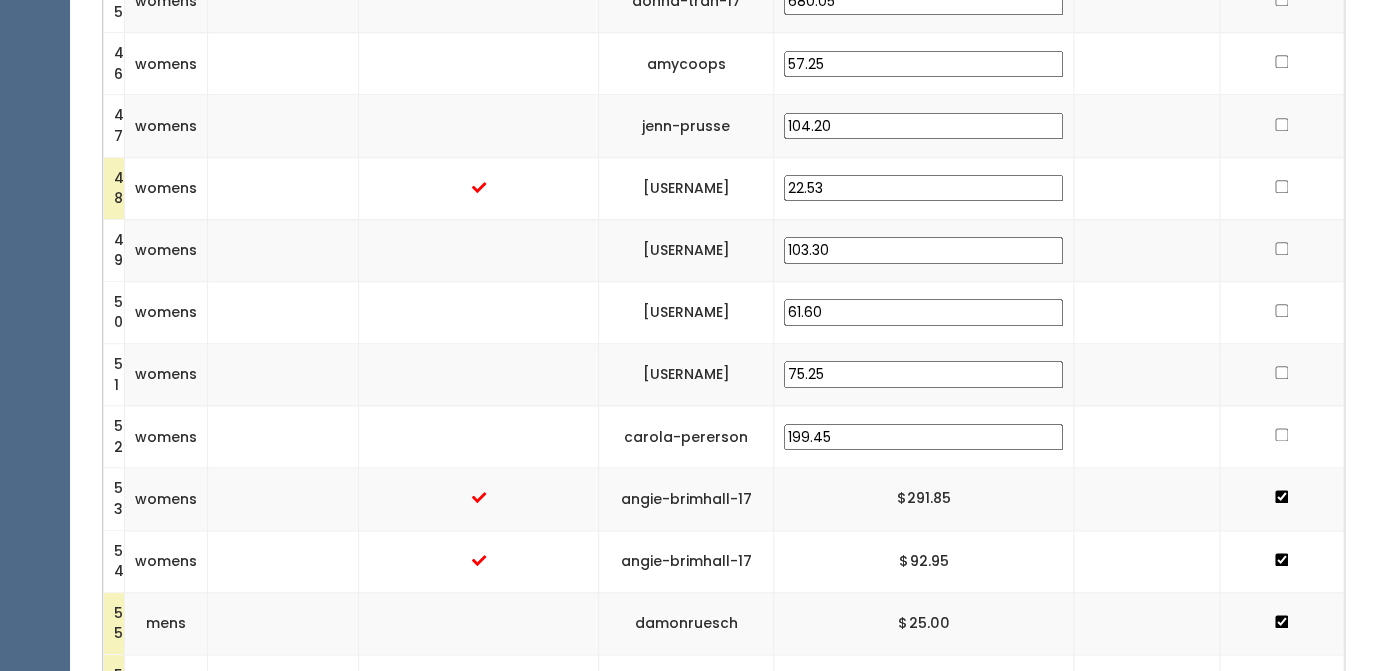 scroll, scrollTop: 3364, scrollLeft: 0, axis: vertical 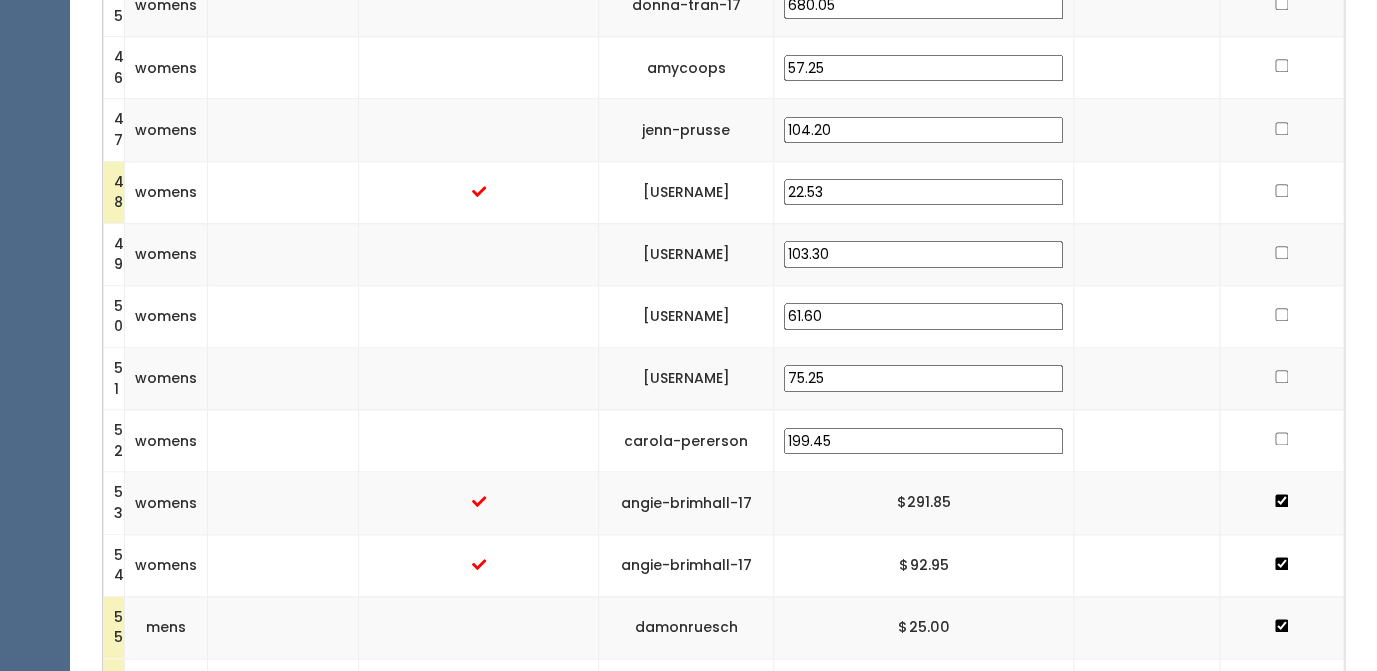 click at bounding box center [1281, 438] 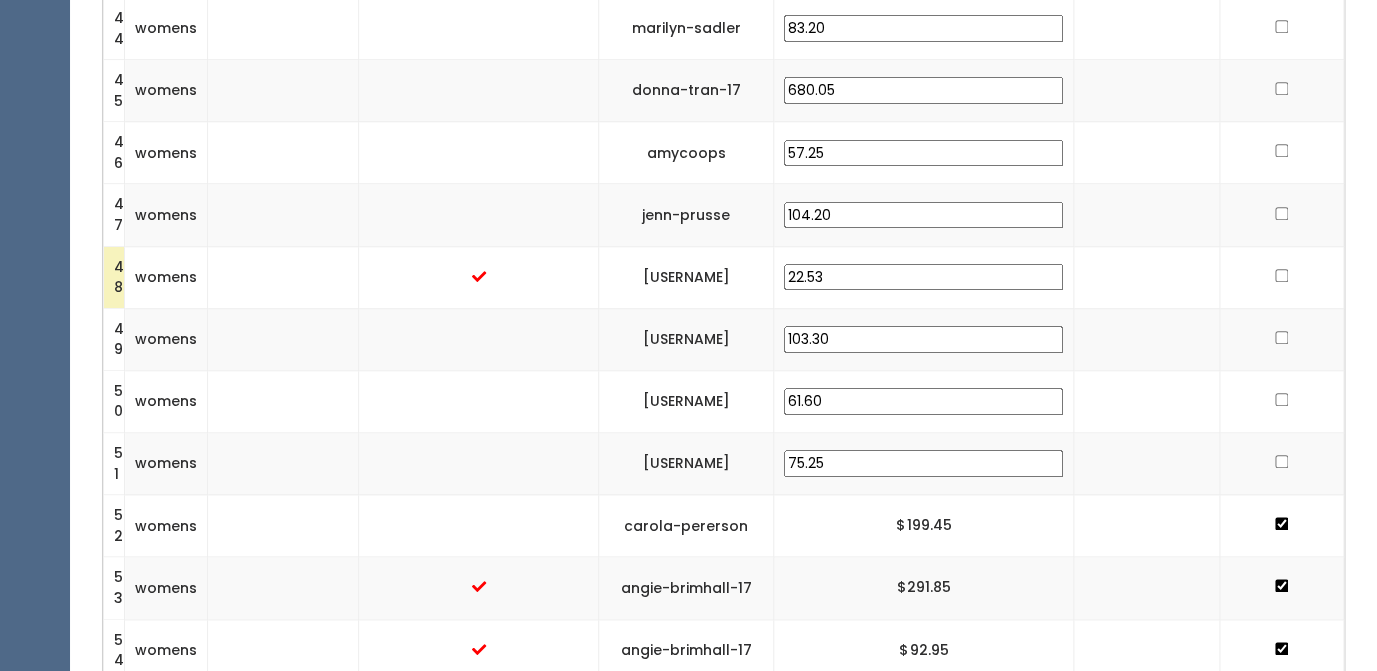 scroll, scrollTop: 3278, scrollLeft: 0, axis: vertical 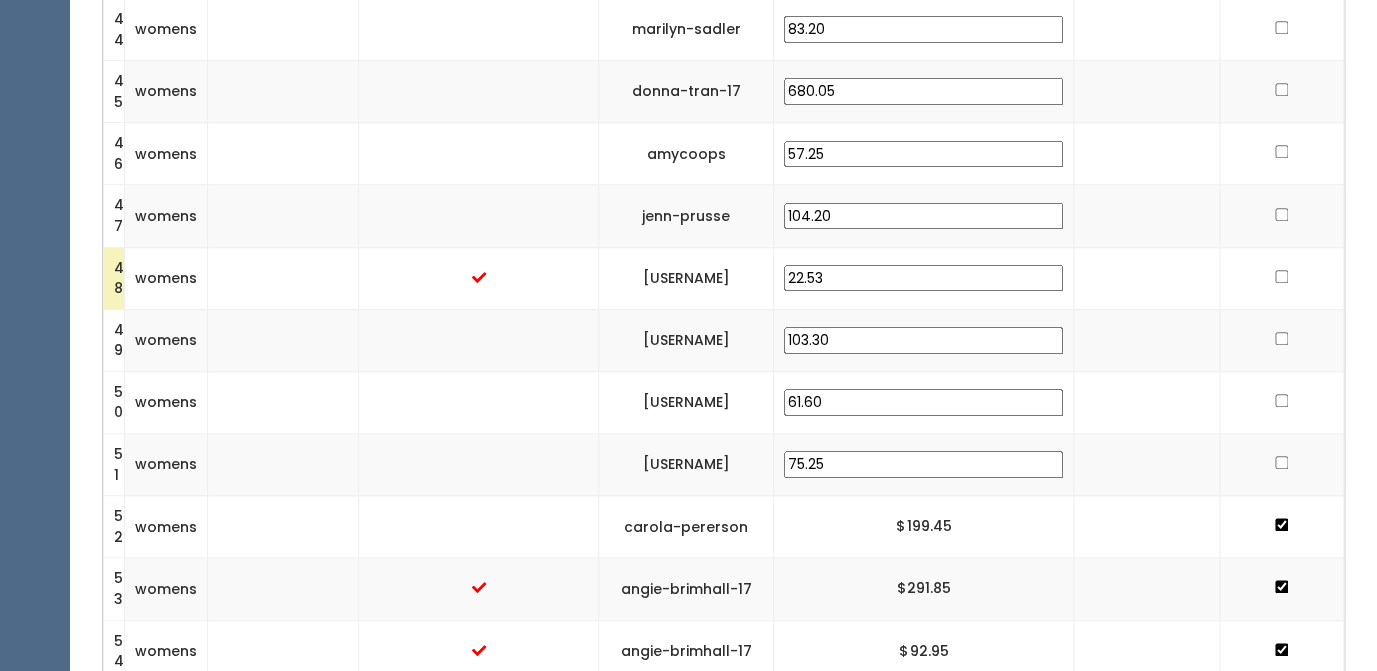 click at bounding box center [1281, 462] 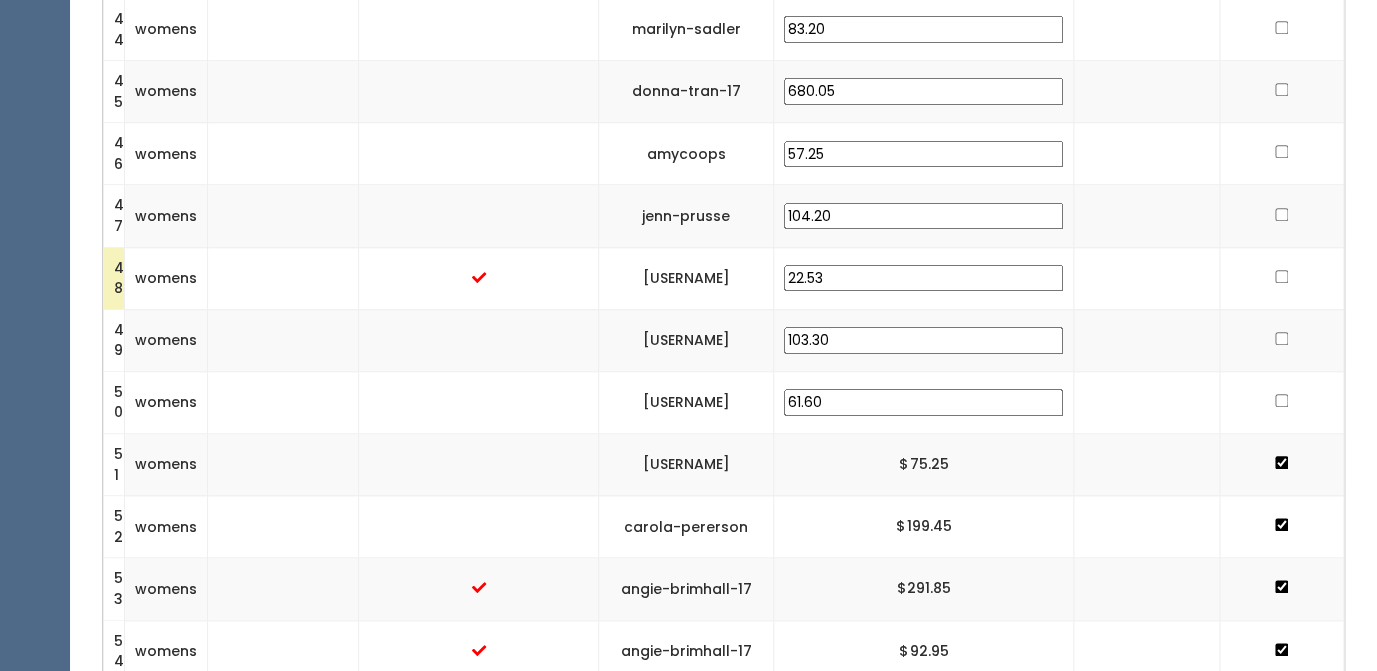 click at bounding box center [1281, 400] 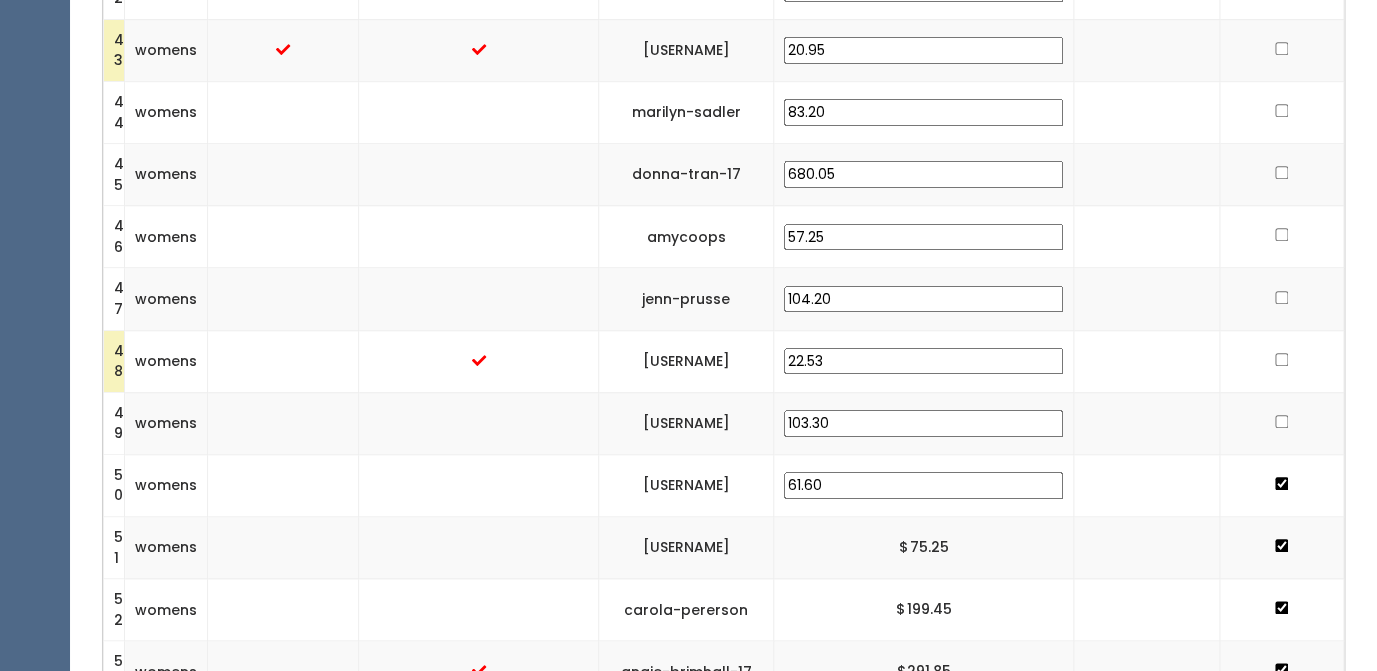 scroll, scrollTop: 3194, scrollLeft: 0, axis: vertical 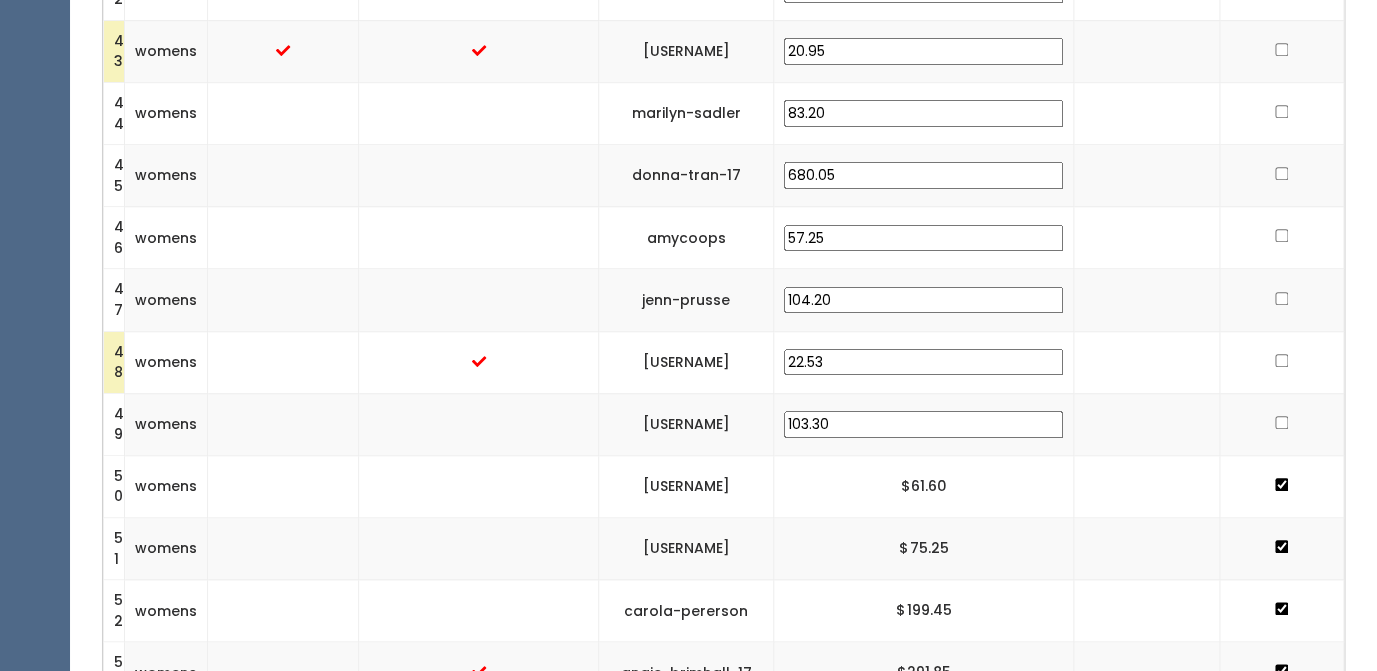 click at bounding box center [1281, 422] 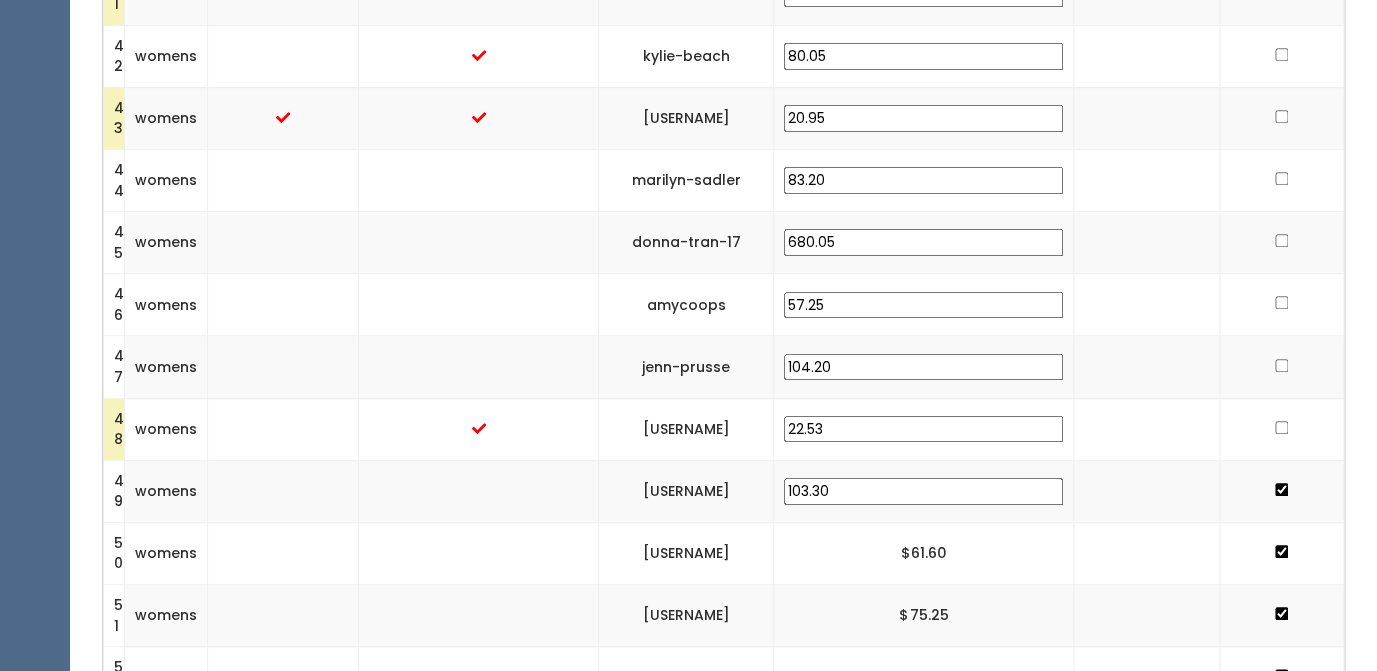 scroll, scrollTop: 3104, scrollLeft: 0, axis: vertical 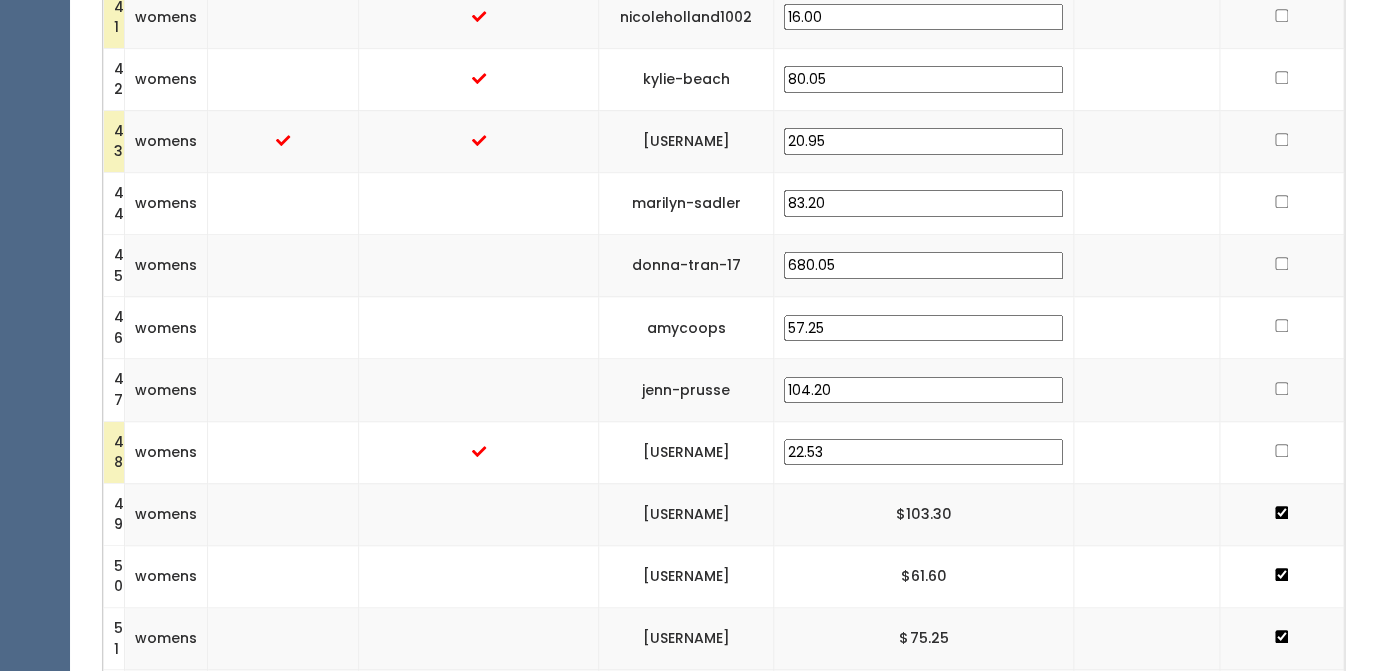 click at bounding box center (1281, 450) 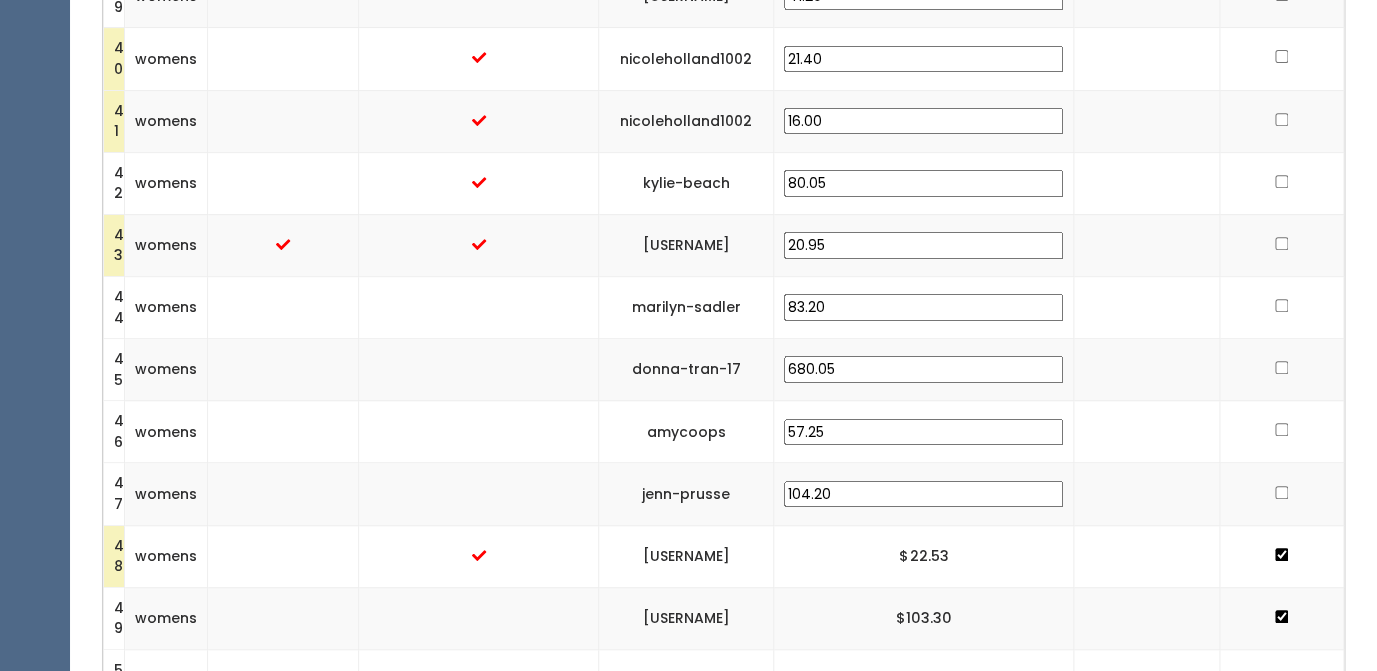 scroll, scrollTop: 3019, scrollLeft: 0, axis: vertical 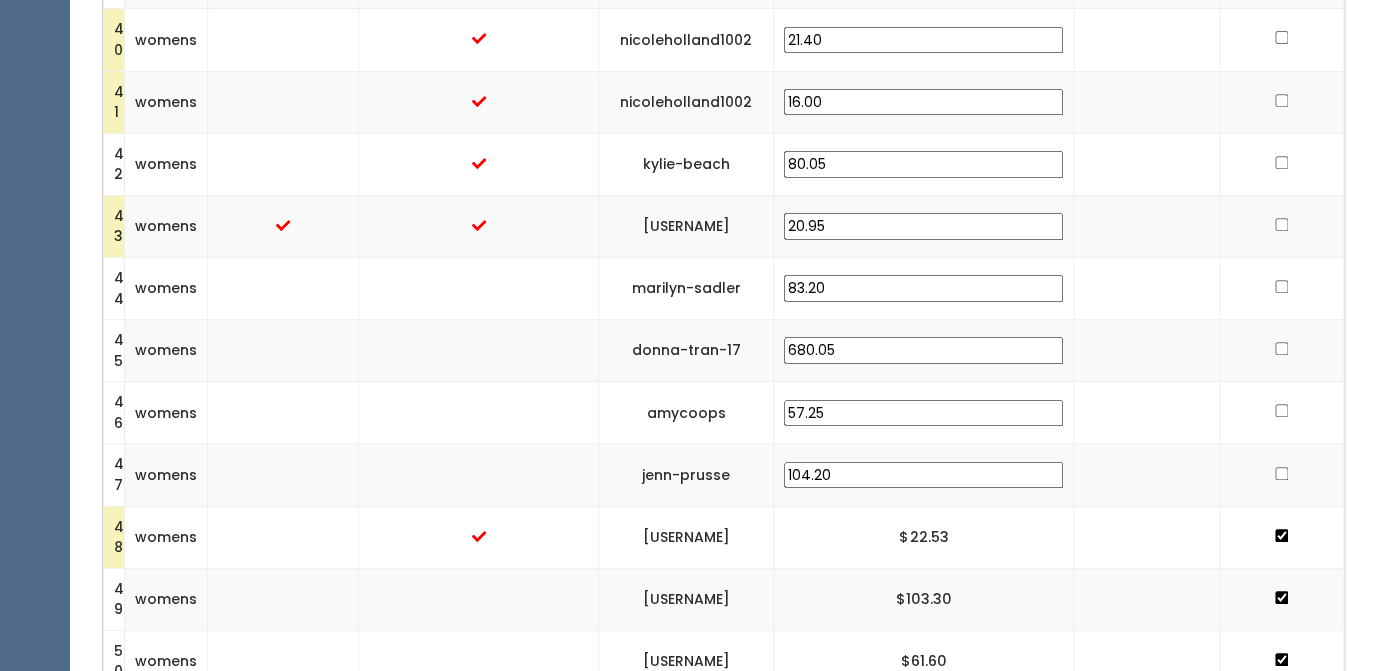 click at bounding box center (1281, 473) 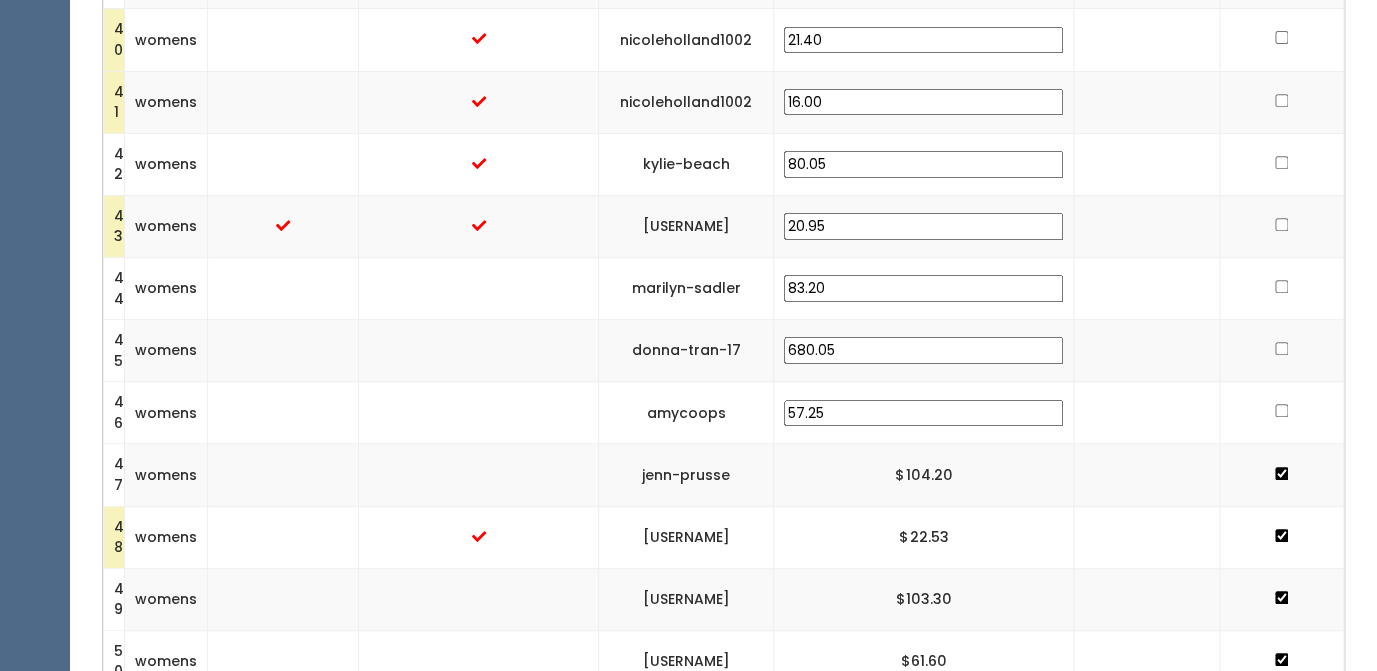 click at bounding box center (1281, 410) 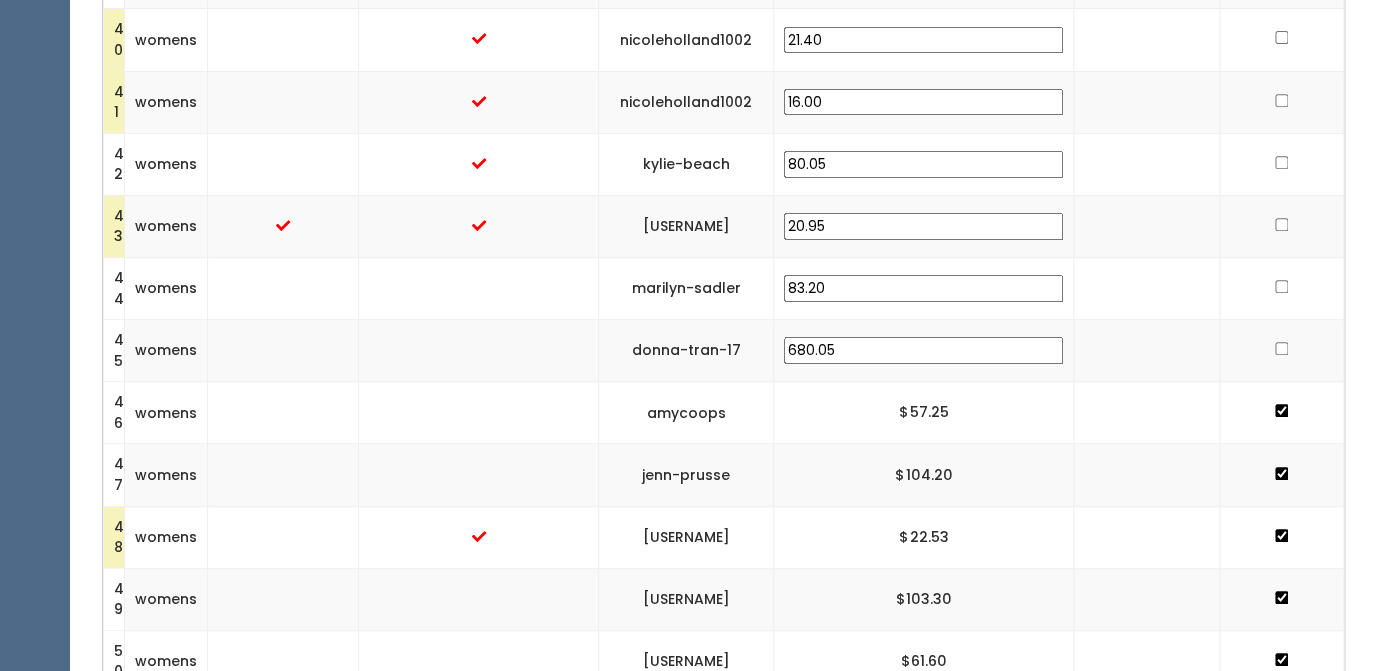 click at bounding box center [1281, 348] 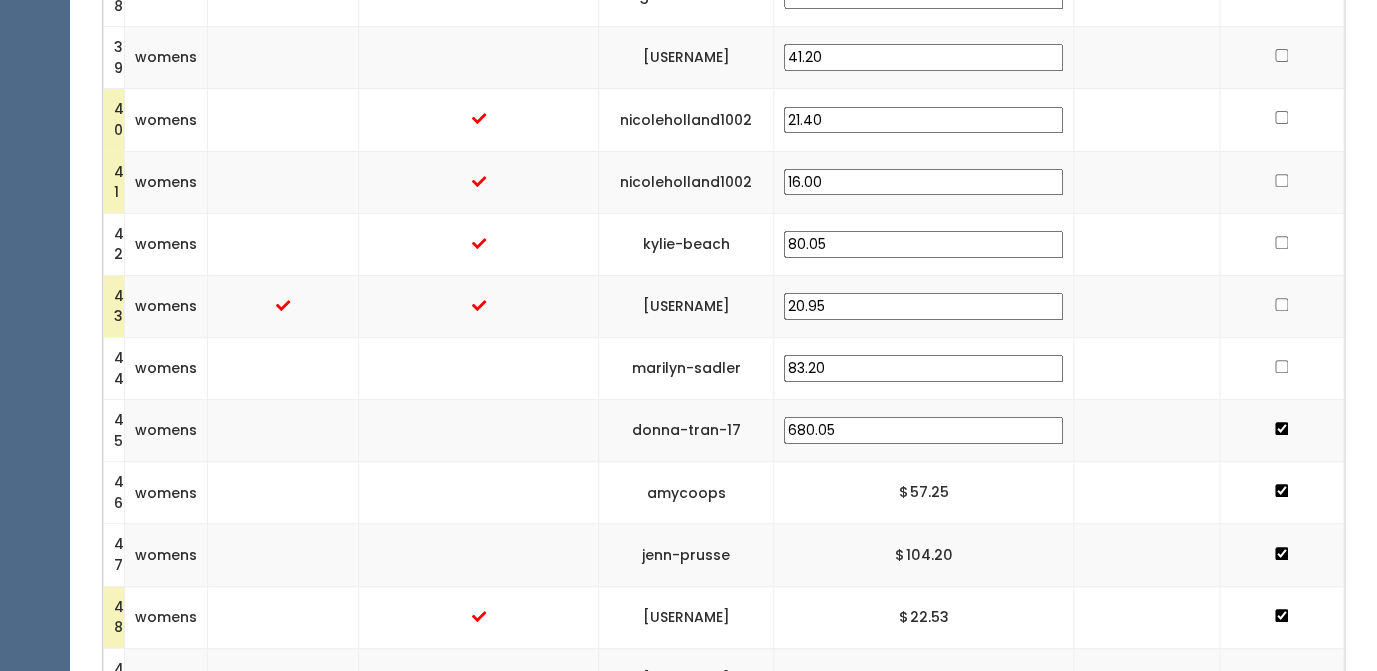 scroll, scrollTop: 2930, scrollLeft: 0, axis: vertical 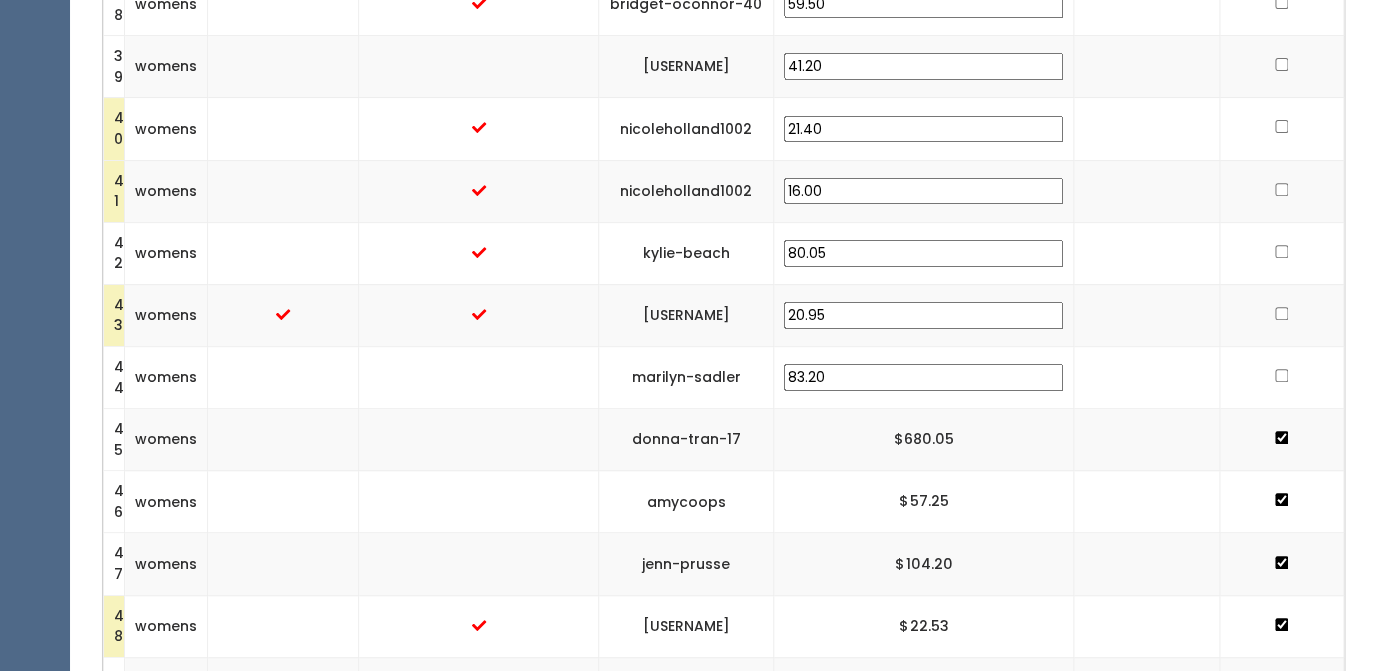 click at bounding box center [1281, 375] 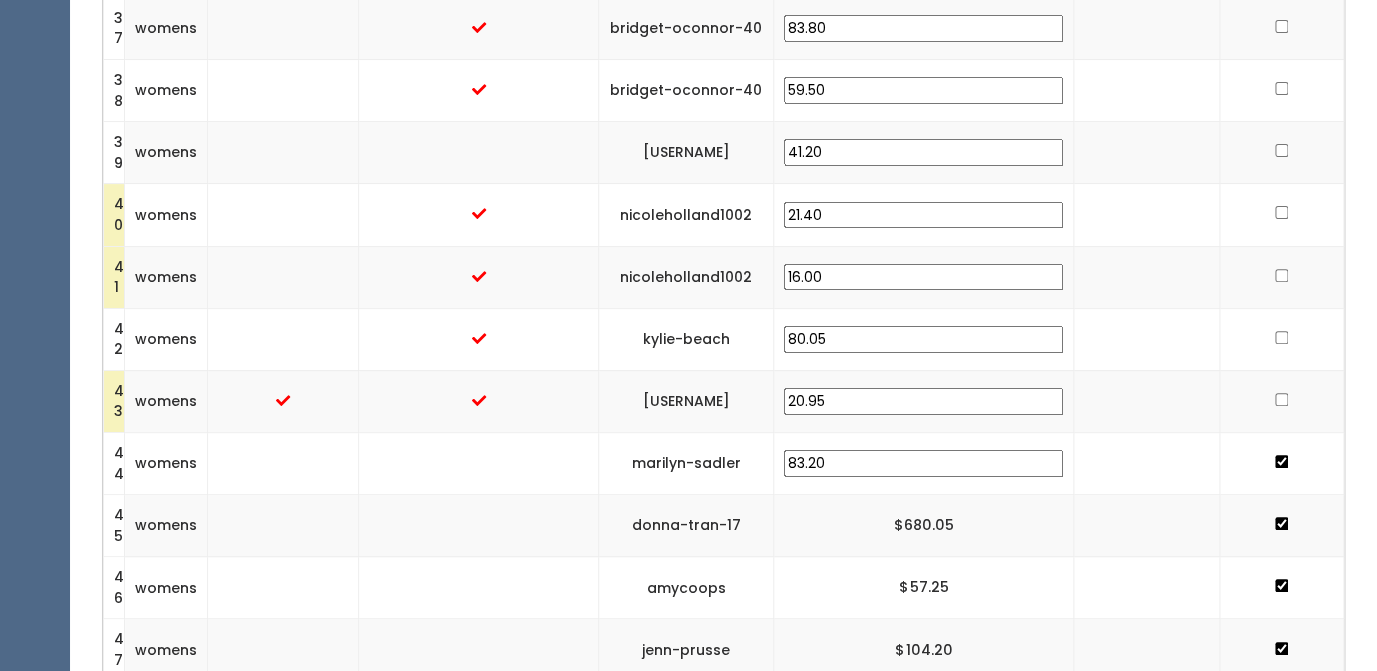 scroll, scrollTop: 2842, scrollLeft: 0, axis: vertical 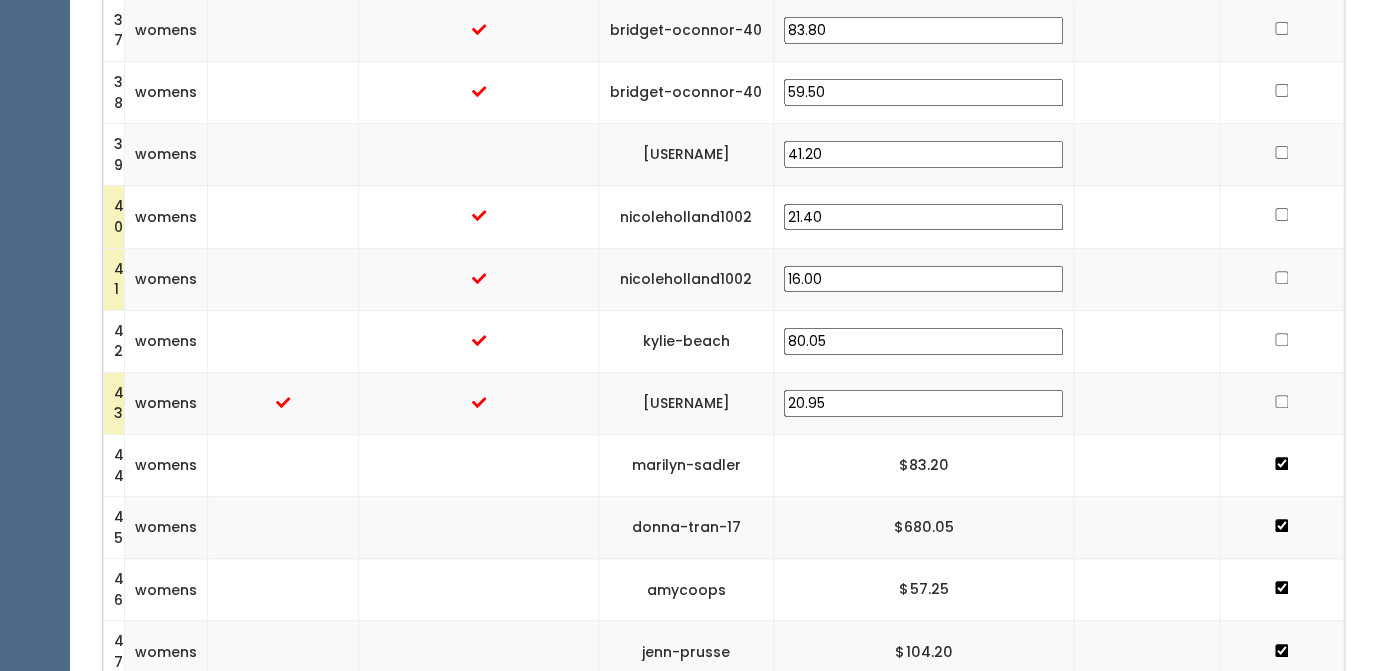 click at bounding box center (1281, 401) 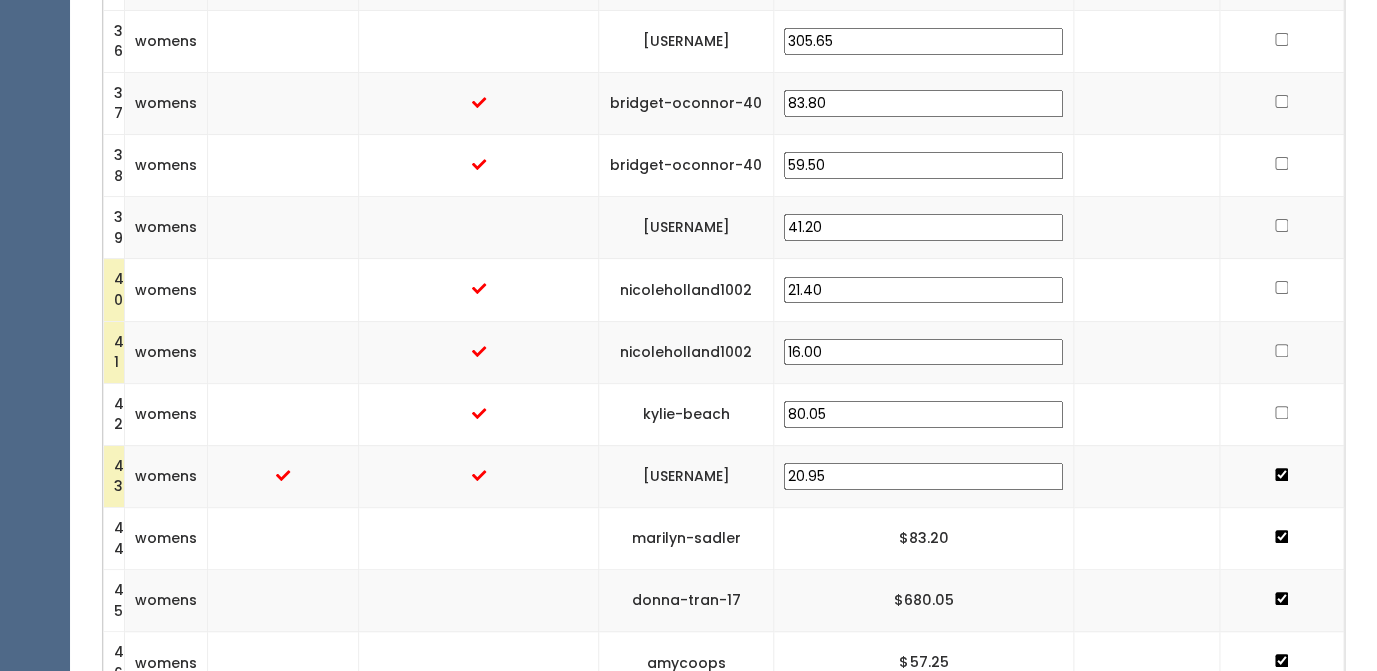scroll, scrollTop: 2767, scrollLeft: 0, axis: vertical 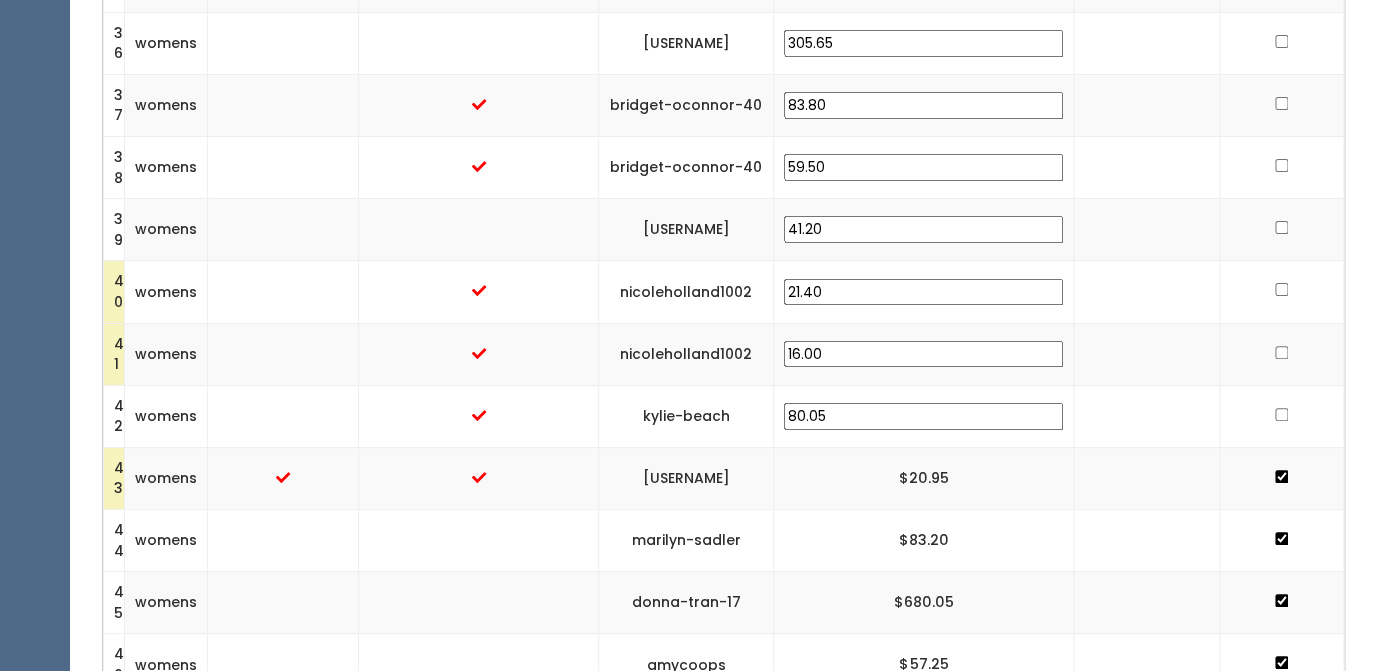 click at bounding box center (1281, 414) 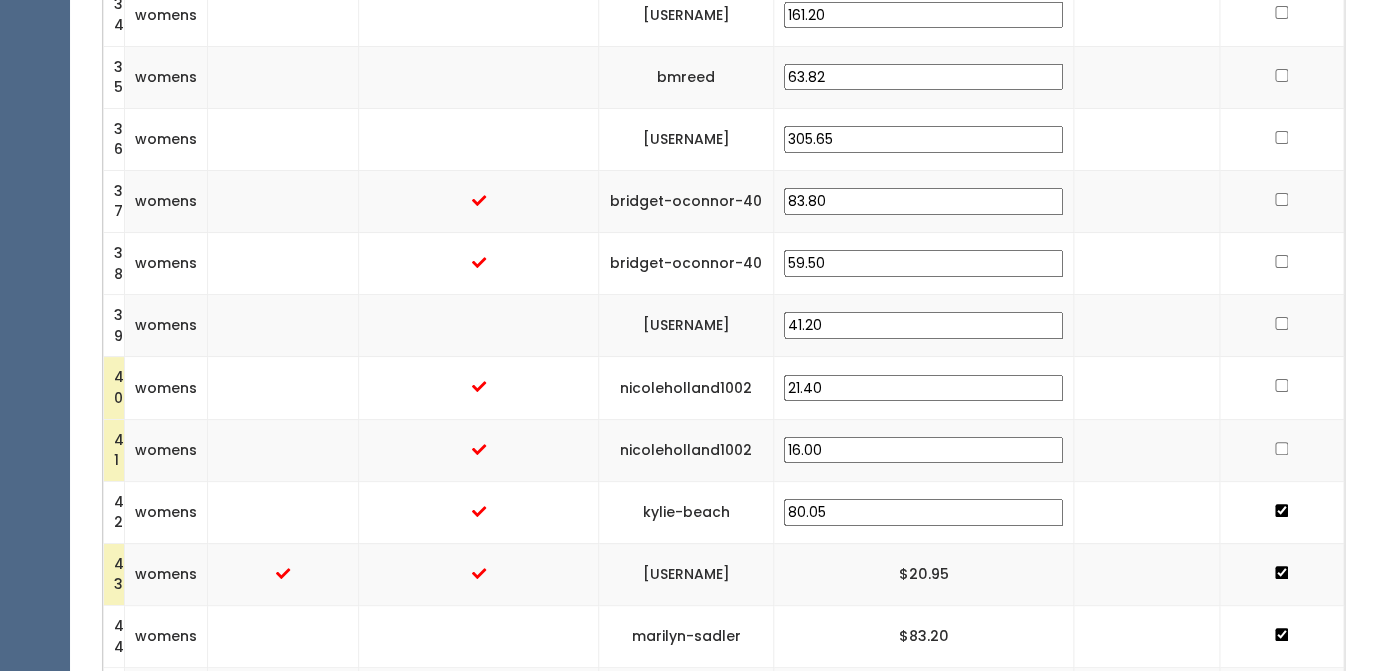 scroll, scrollTop: 2666, scrollLeft: 0, axis: vertical 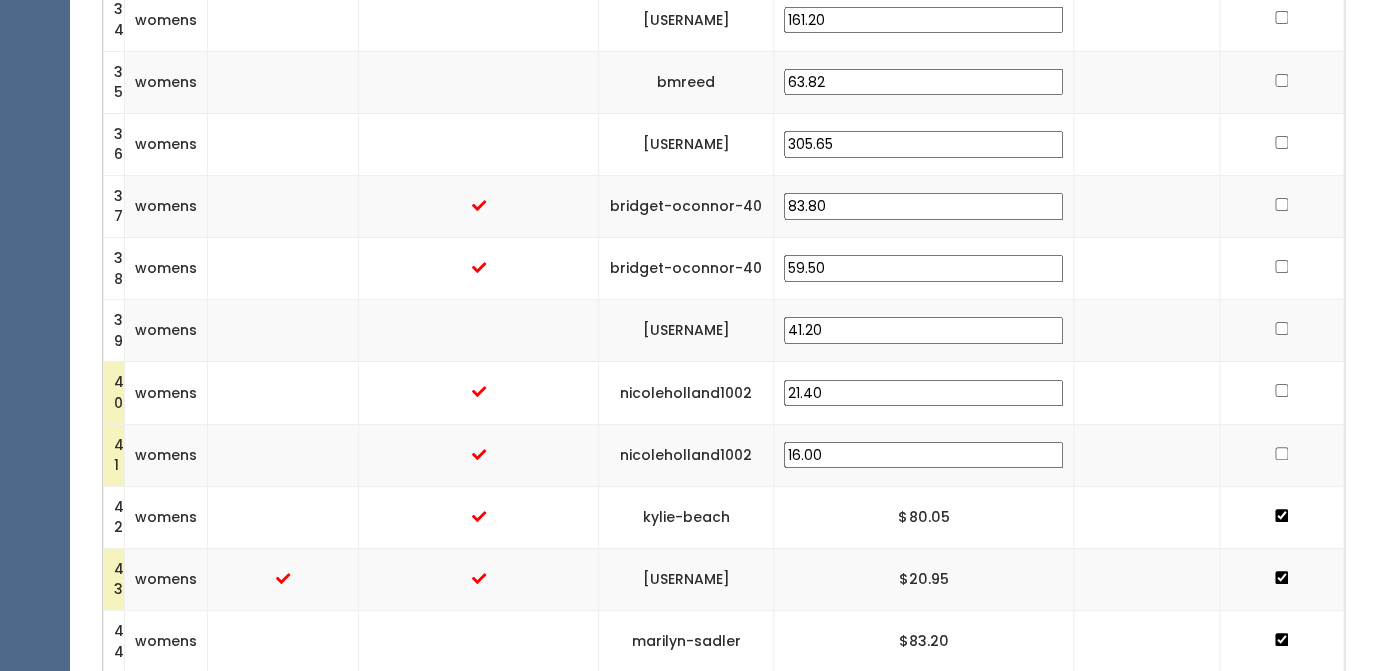 click at bounding box center (1281, 390) 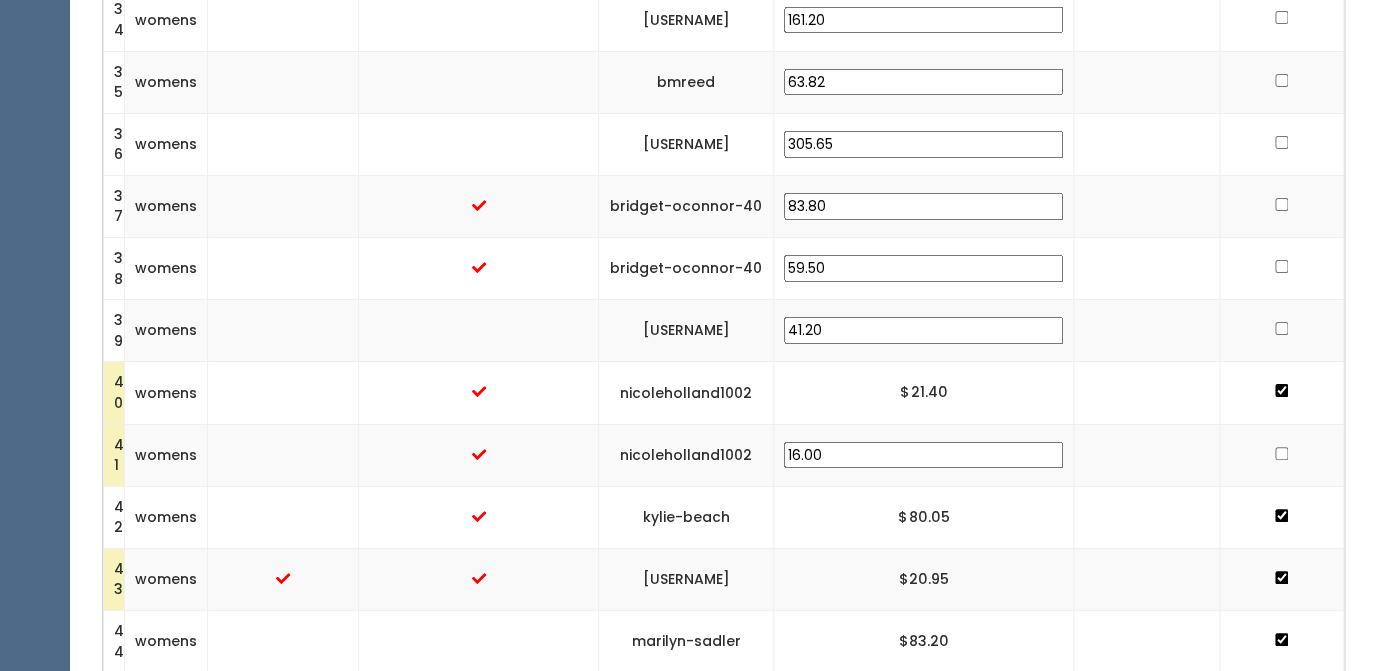 click at bounding box center [1281, 453] 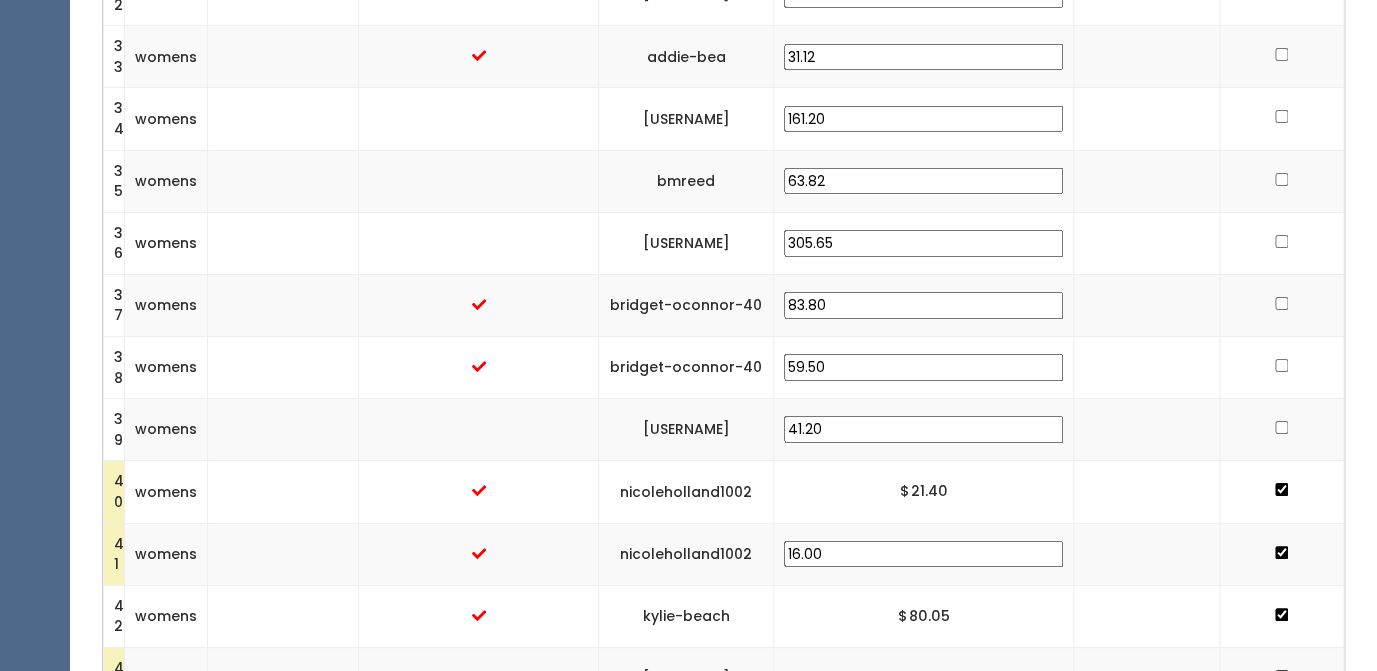 scroll, scrollTop: 2562, scrollLeft: 0, axis: vertical 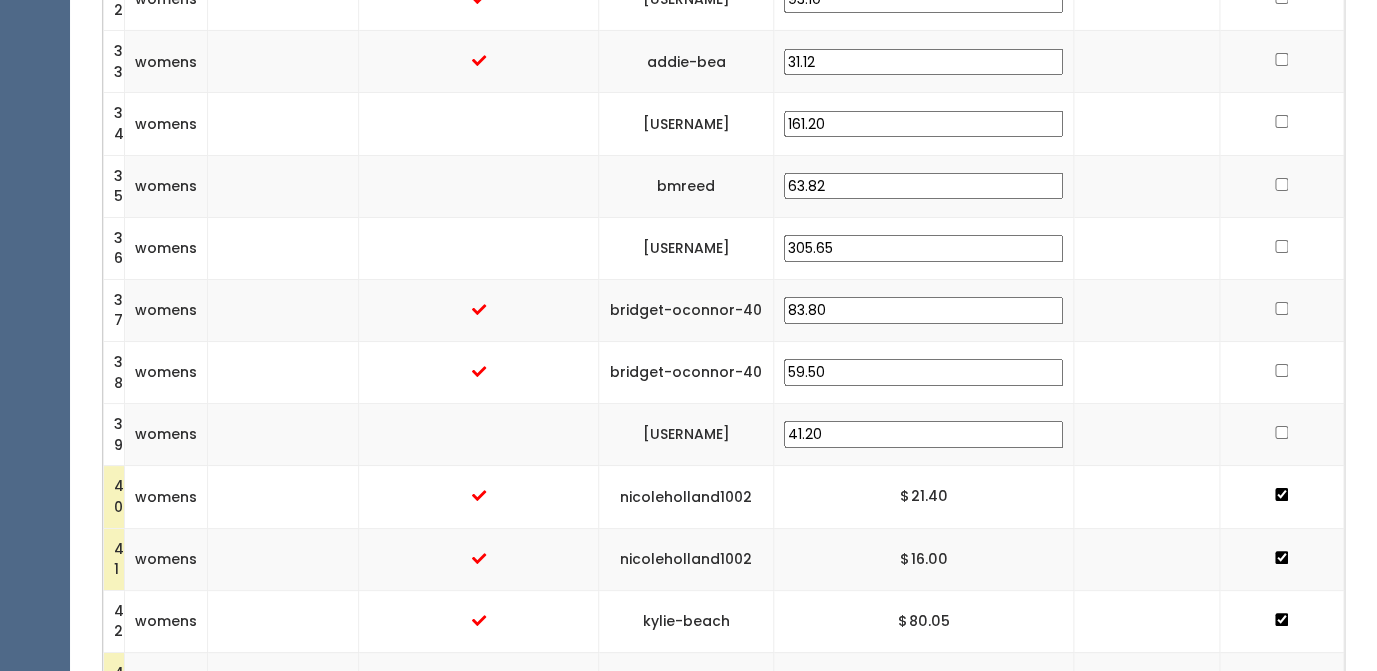 click at bounding box center [1281, 432] 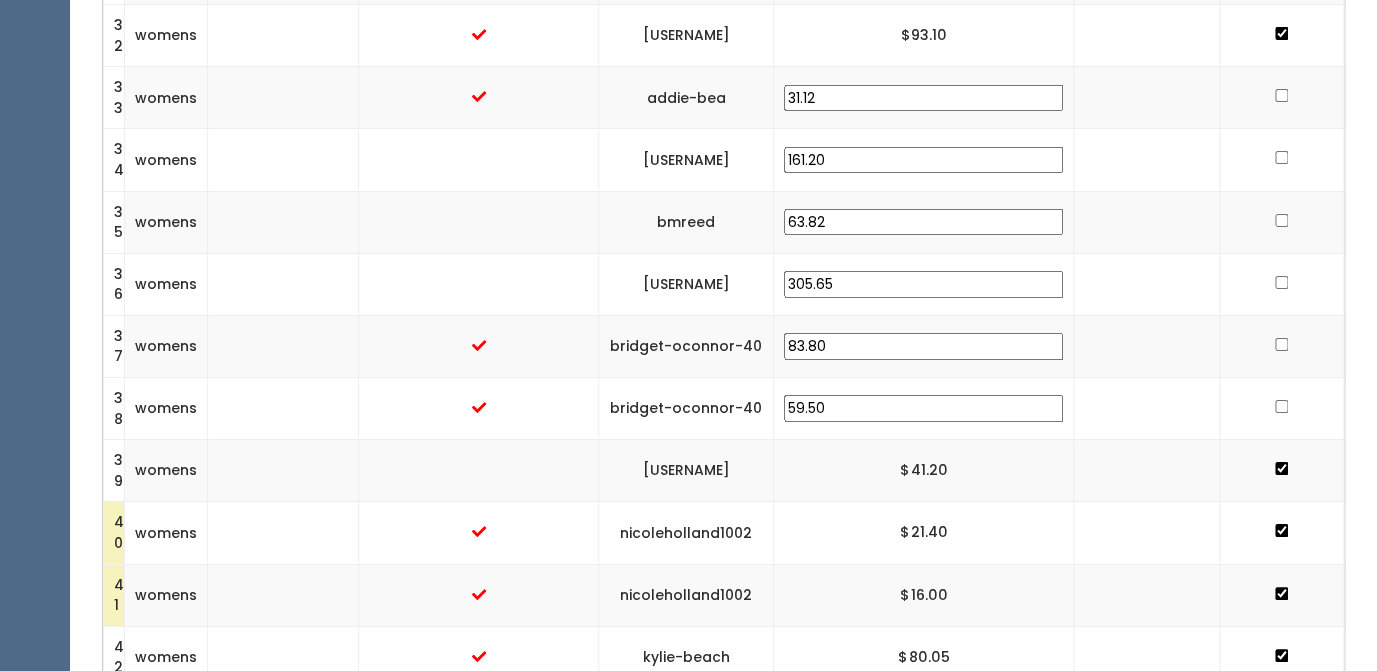 scroll, scrollTop: 2508, scrollLeft: 0, axis: vertical 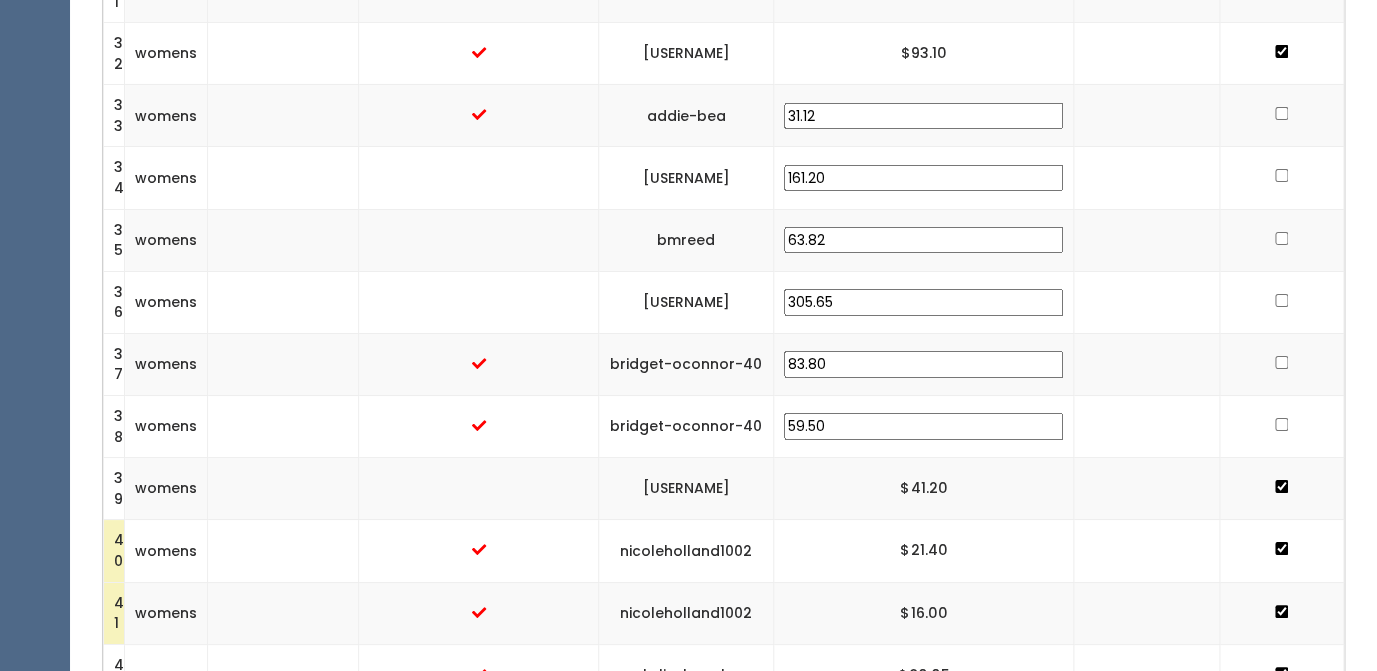 click at bounding box center (1281, 424) 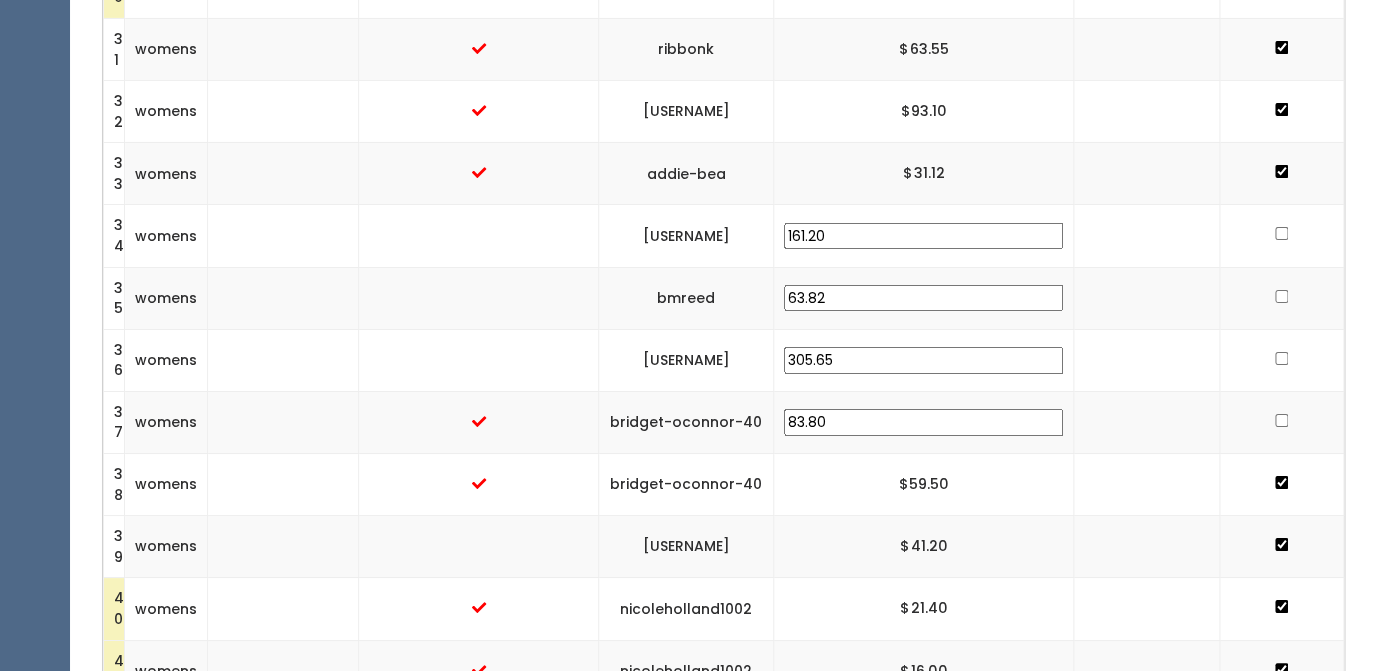 scroll, scrollTop: 2449, scrollLeft: 0, axis: vertical 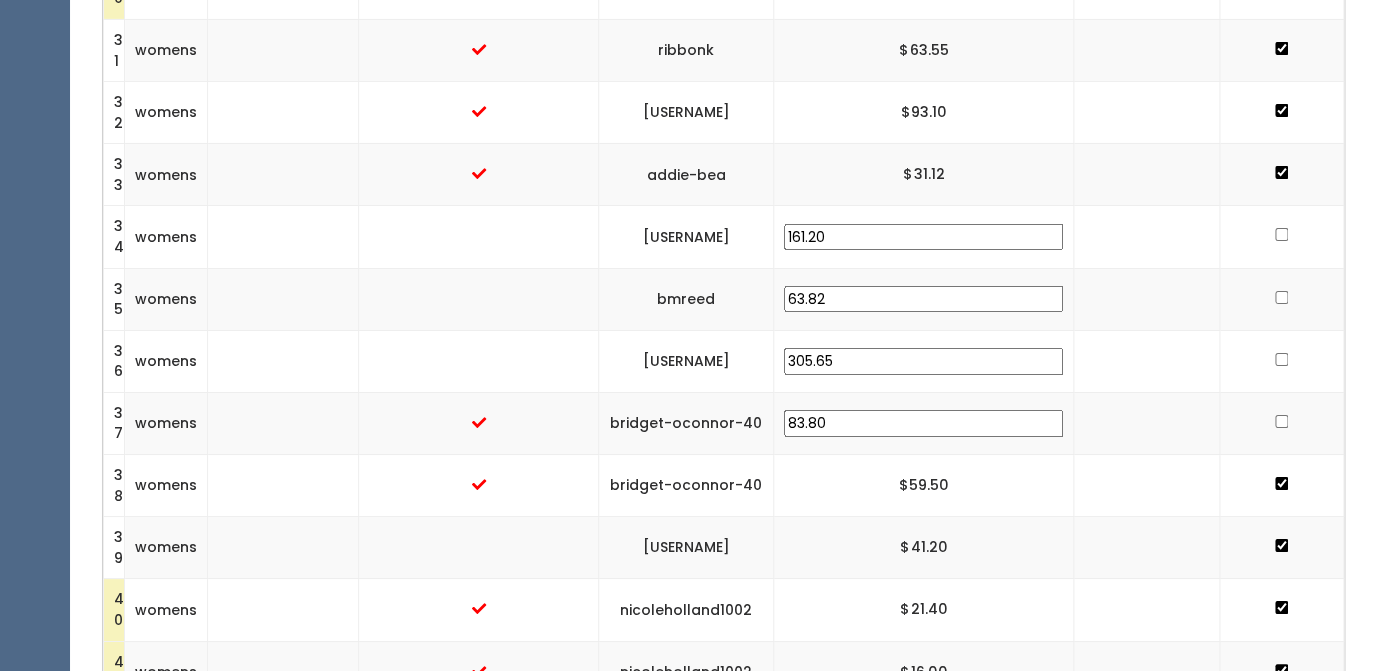 click at bounding box center [1281, 421] 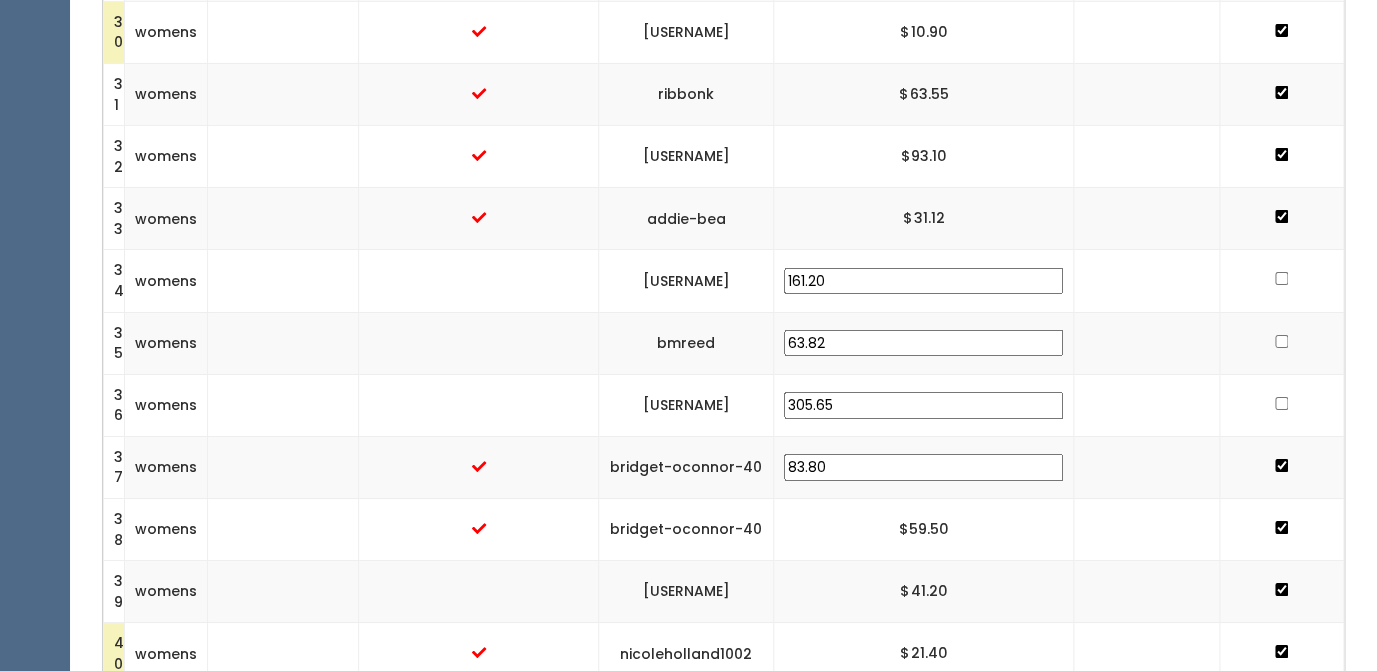 scroll, scrollTop: 2404, scrollLeft: 0, axis: vertical 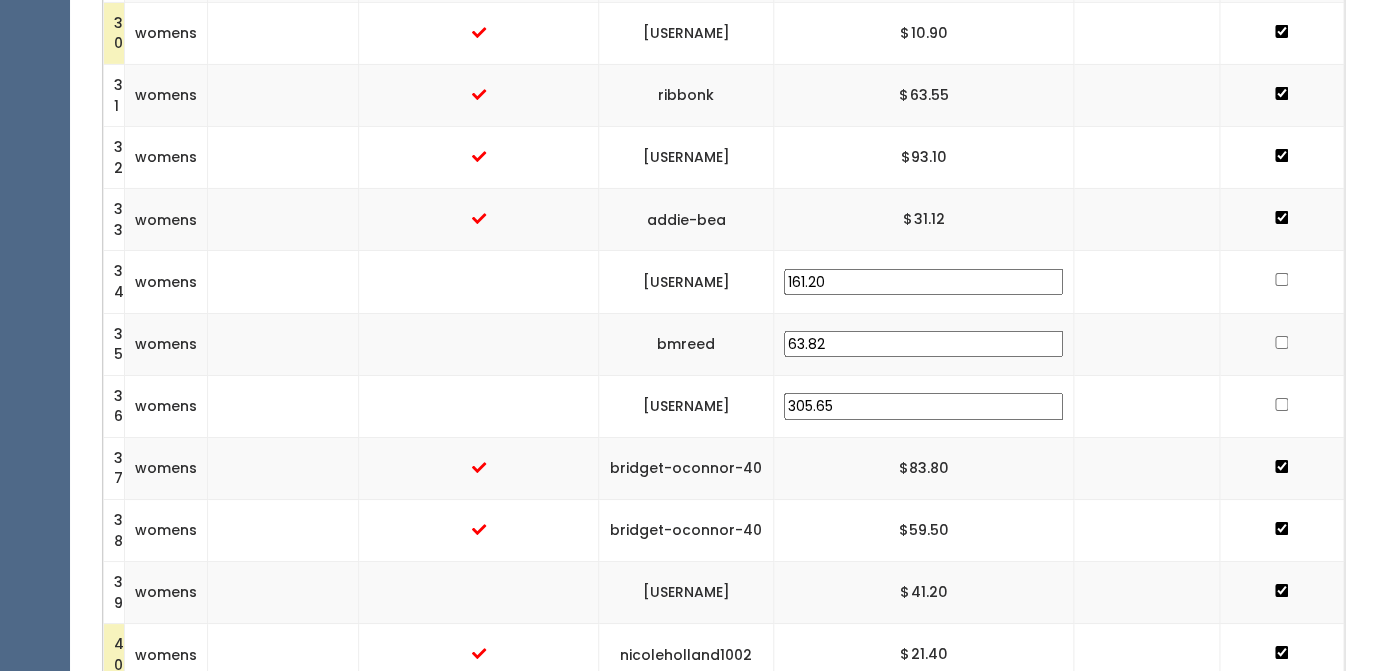click at bounding box center (1281, 404) 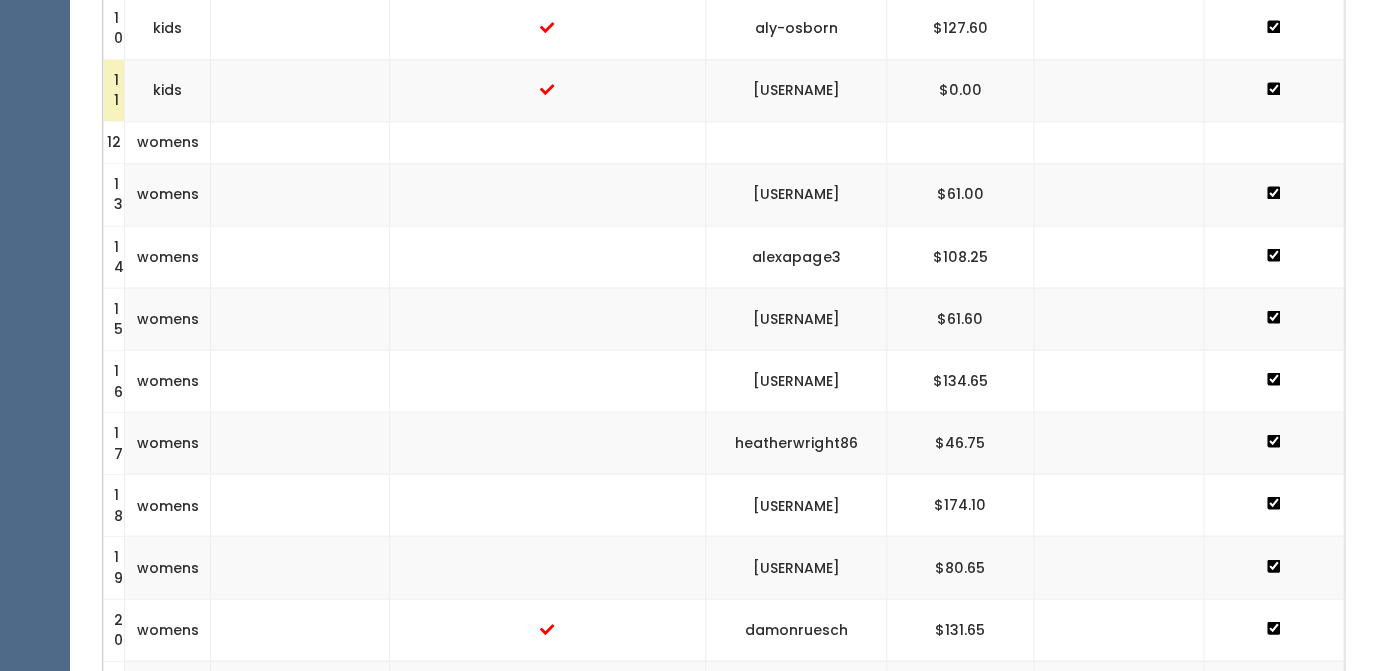scroll, scrollTop: 1197, scrollLeft: 0, axis: vertical 